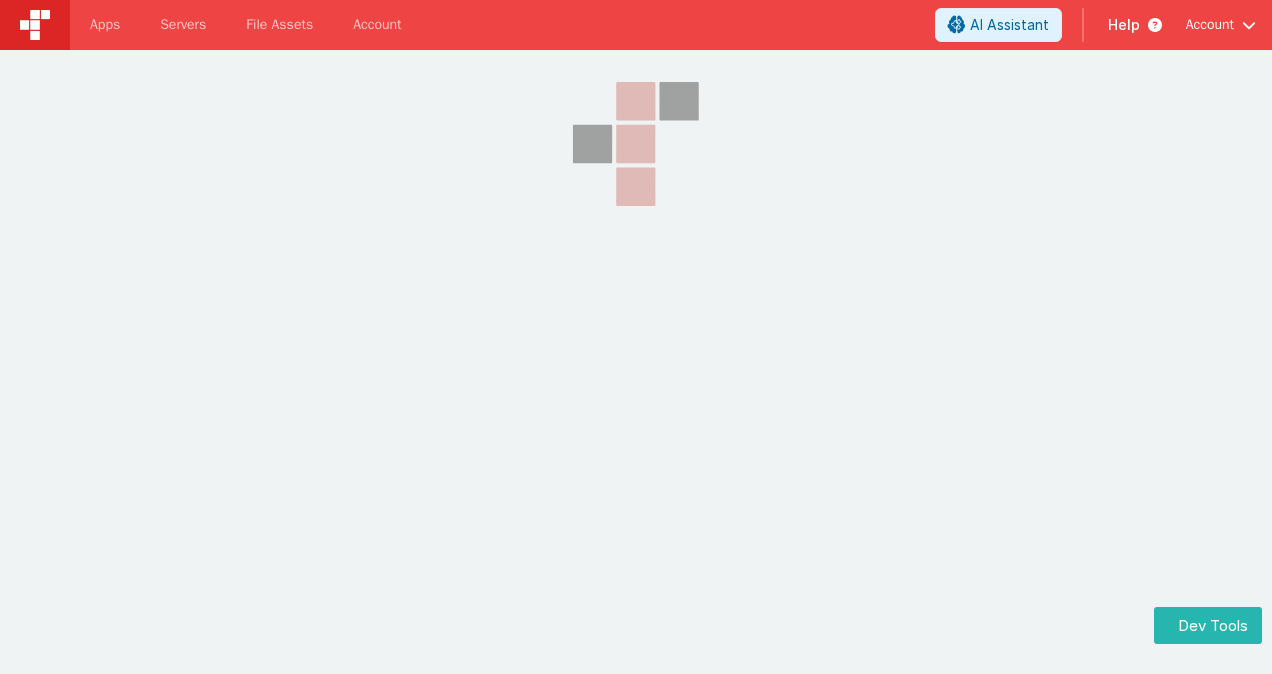 scroll, scrollTop: 0, scrollLeft: 0, axis: both 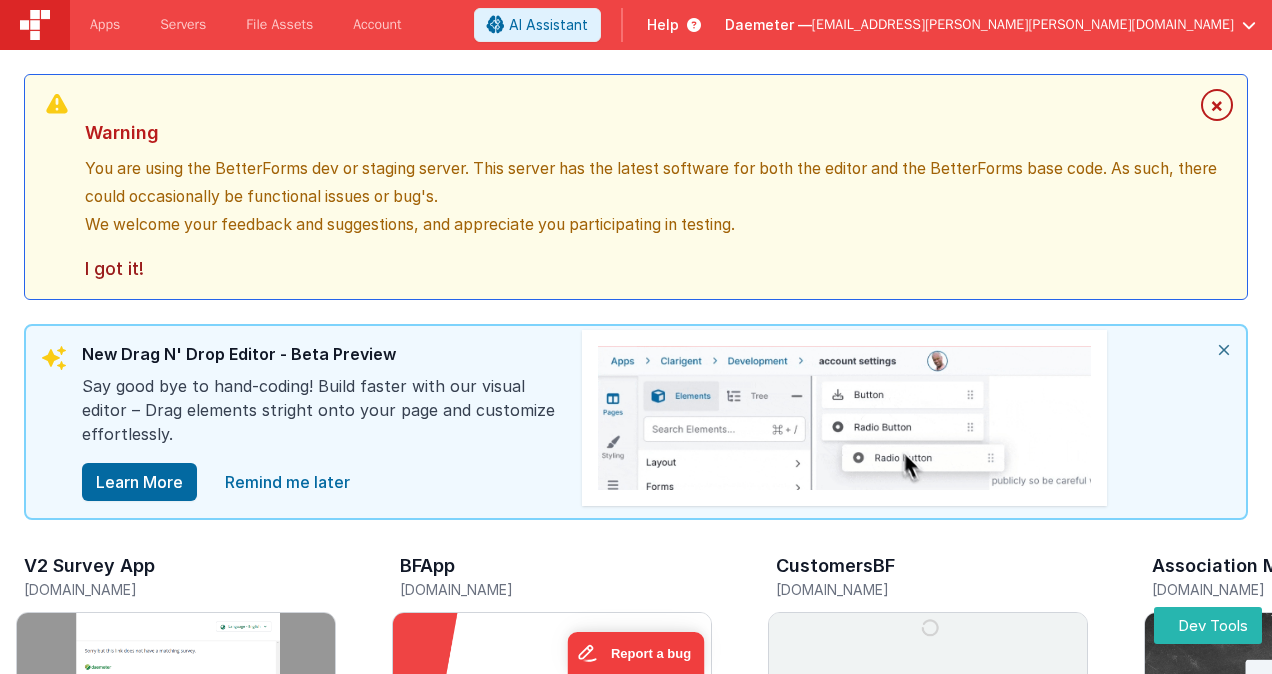 click on "×" at bounding box center (1217, 105) 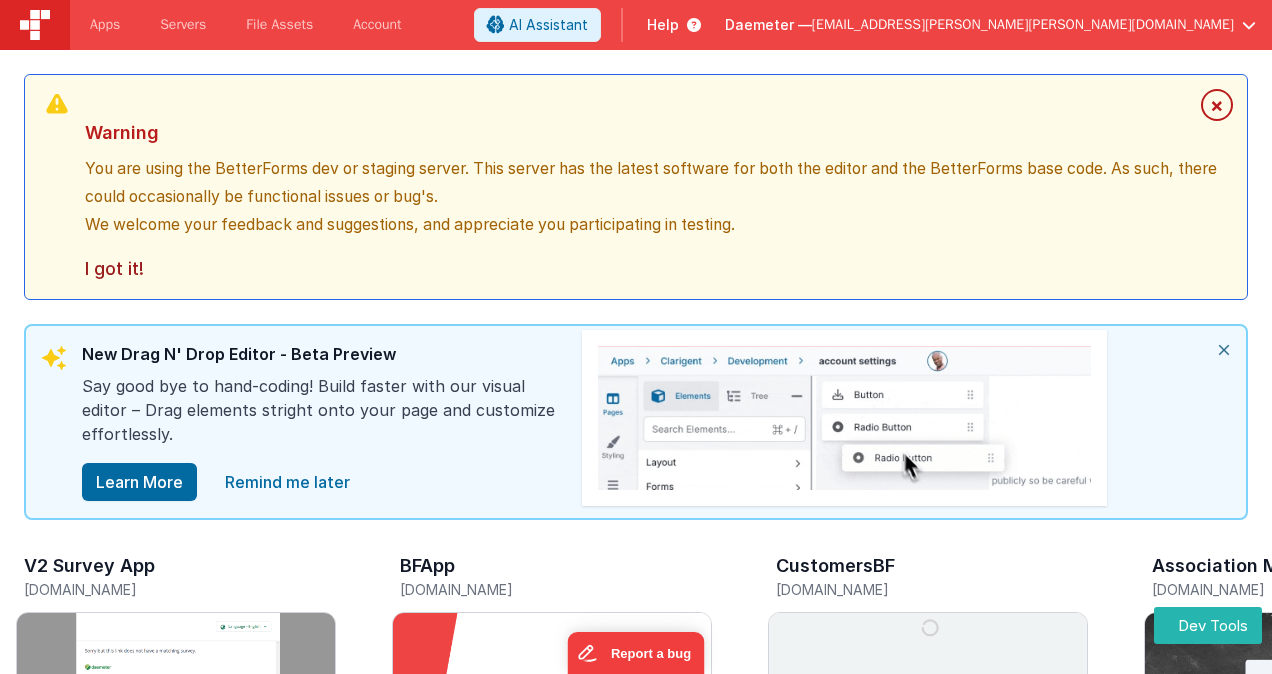 click on "×" at bounding box center (1217, 105) 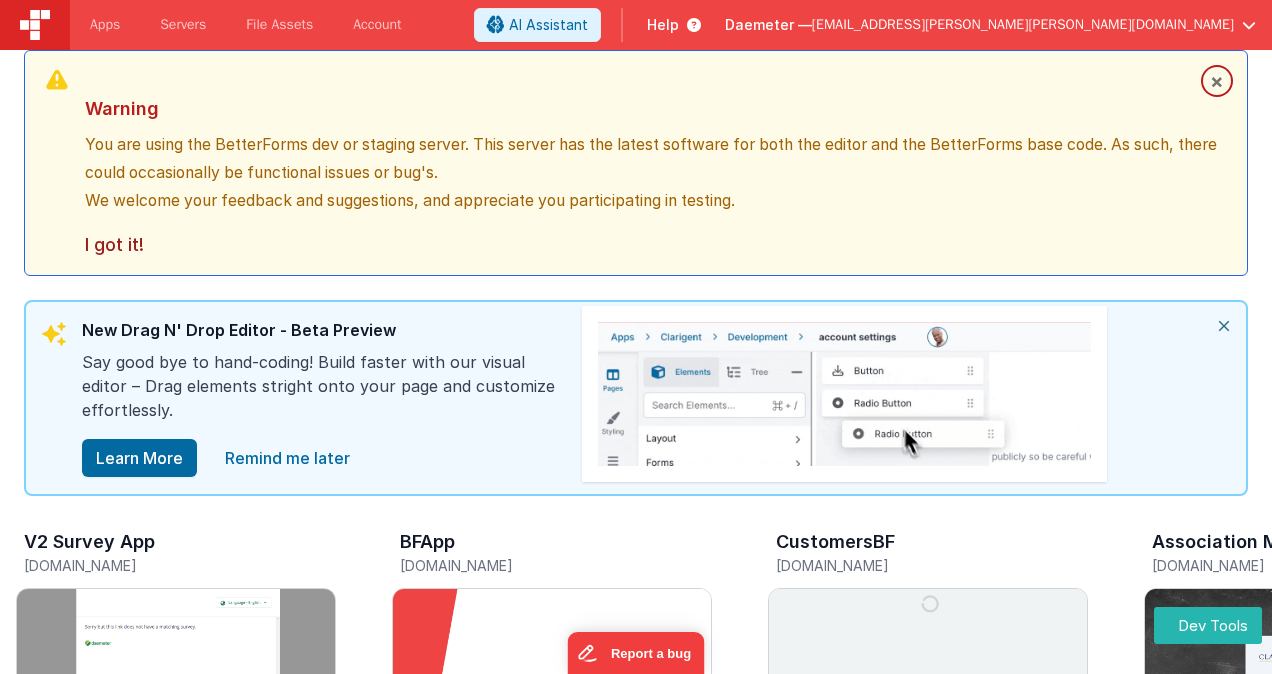 scroll, scrollTop: 0, scrollLeft: 0, axis: both 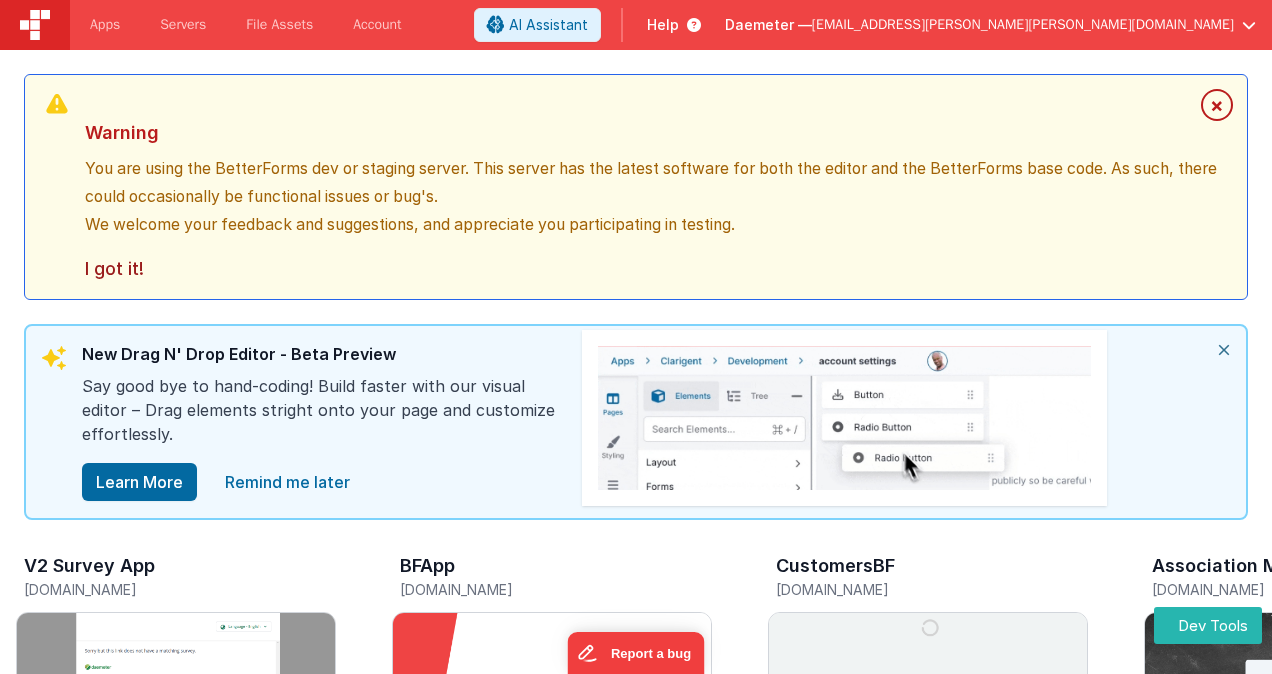 click on "×" at bounding box center [1217, 105] 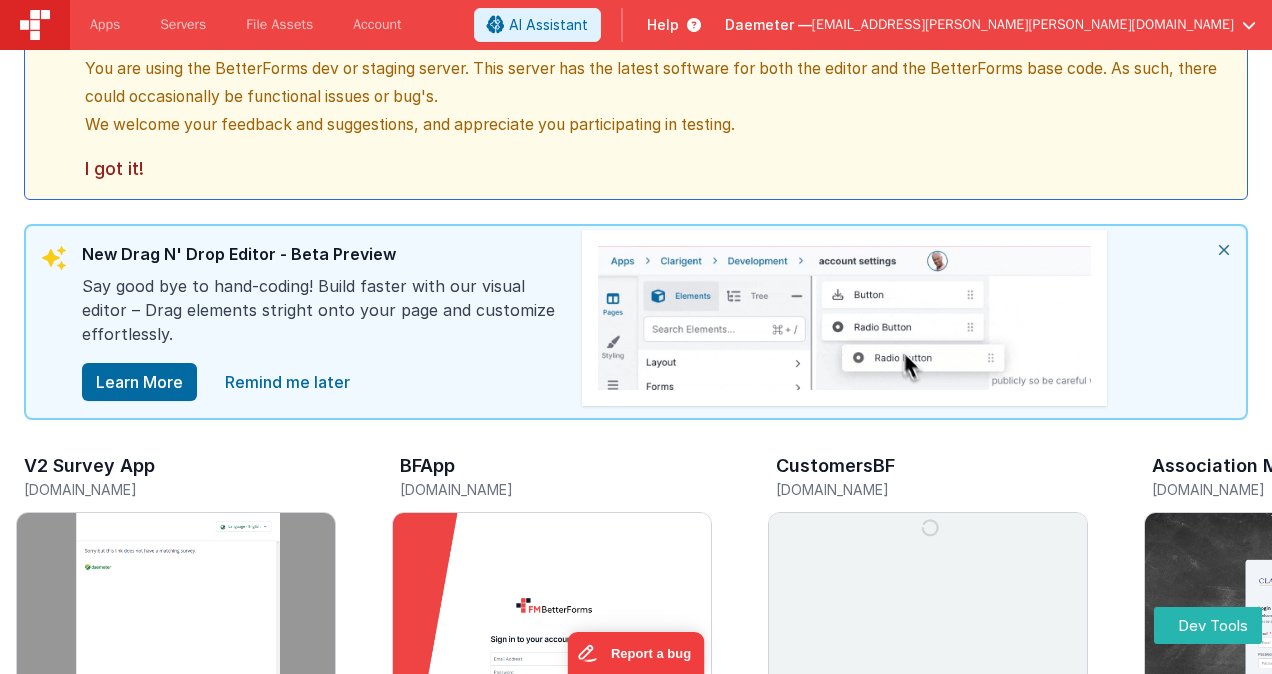 scroll, scrollTop: 0, scrollLeft: 0, axis: both 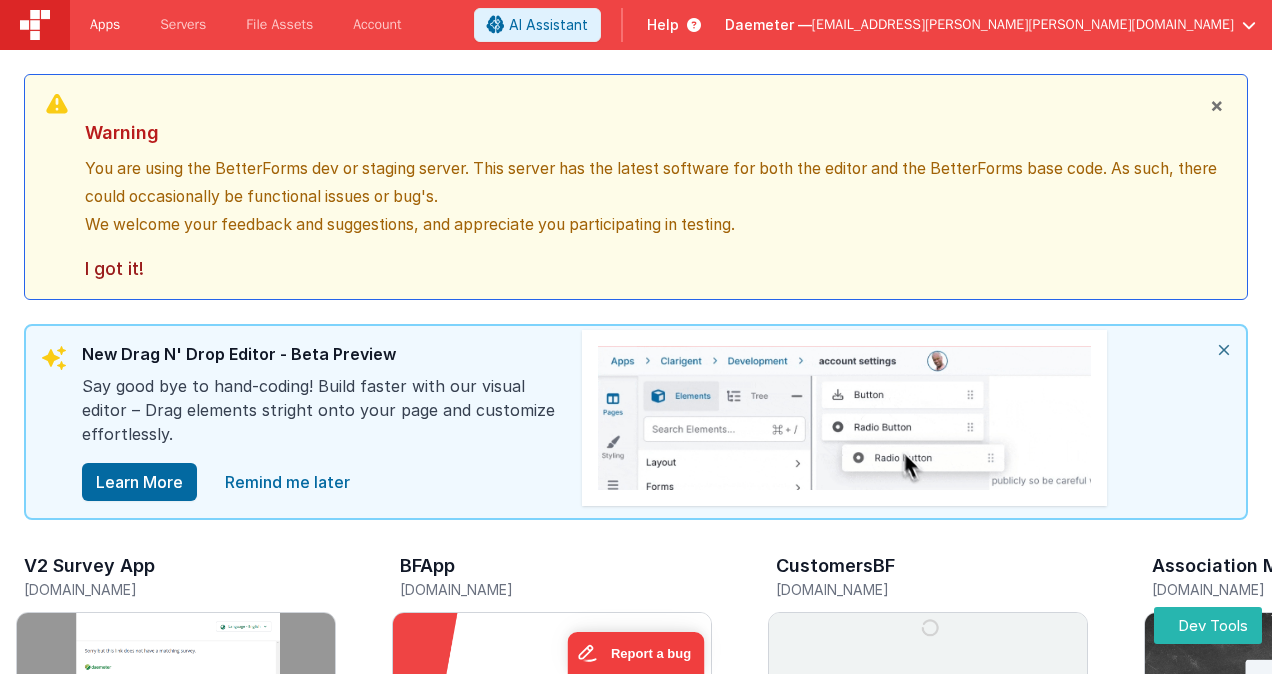 click on "Apps" at bounding box center (105, 25) 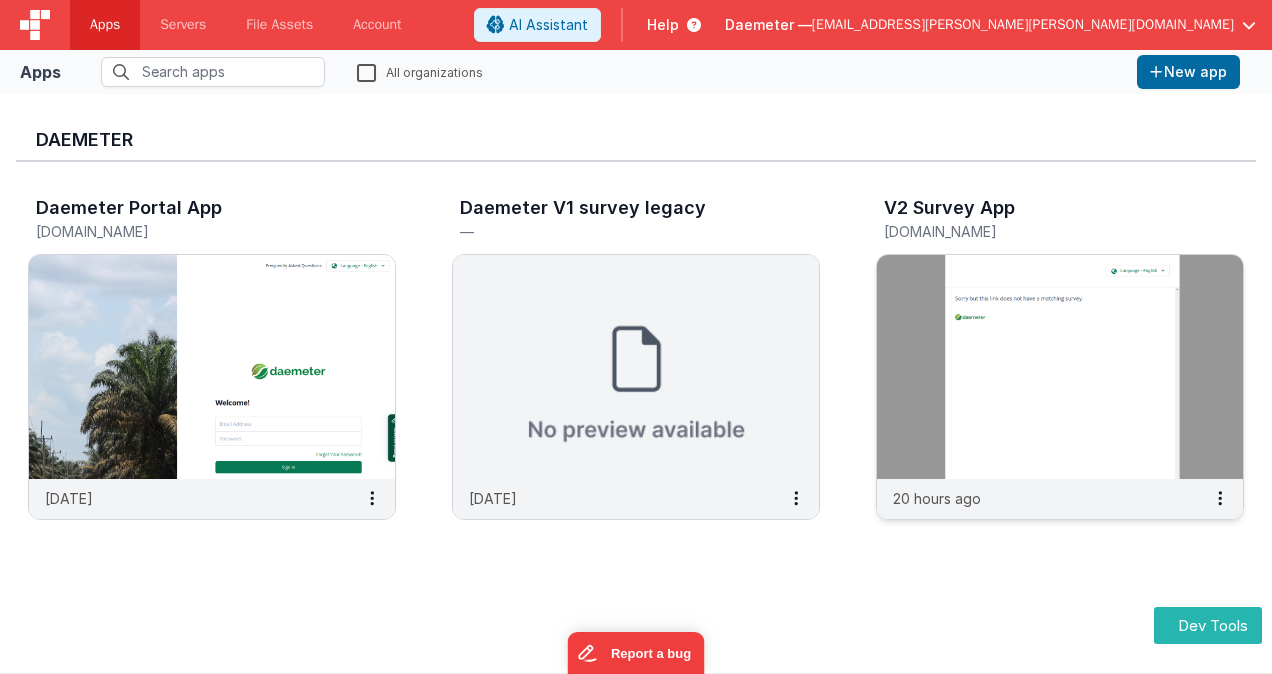 click at bounding box center (1060, 367) 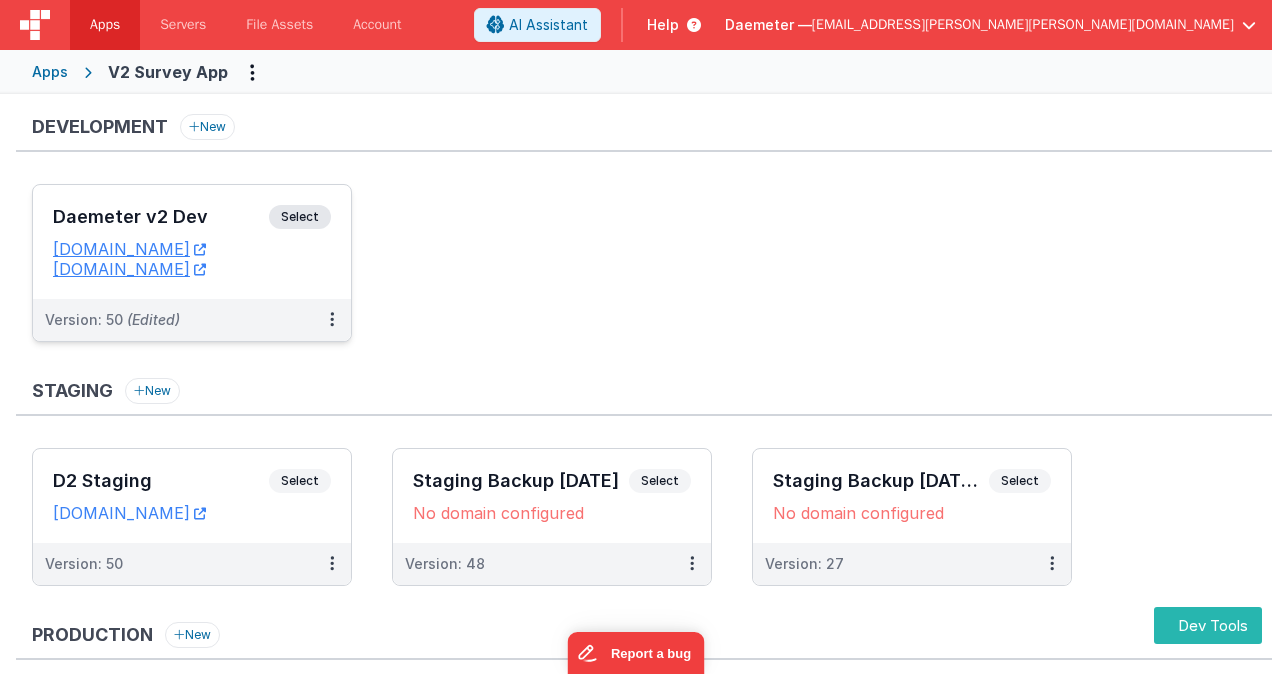 click on "Daemeter v2 Dev
Select   URLs
[DOMAIN_NAME]
[DOMAIN_NAME]" at bounding box center [192, 242] 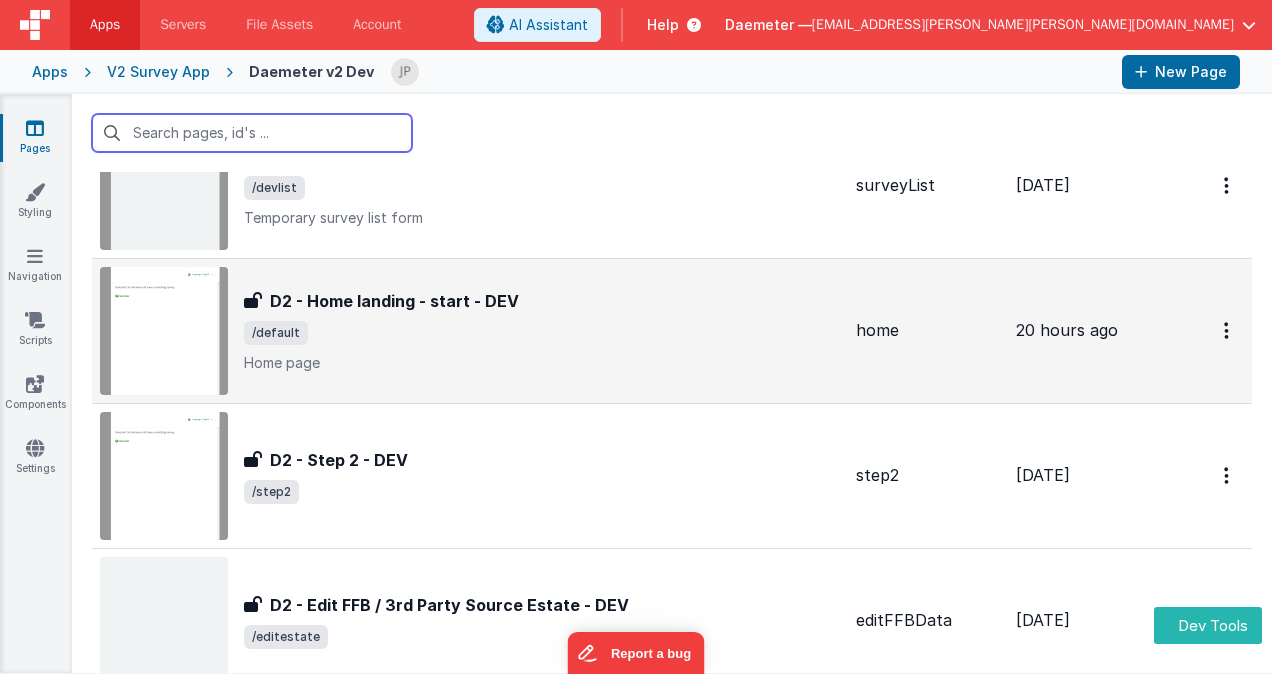 scroll, scrollTop: 0, scrollLeft: 0, axis: both 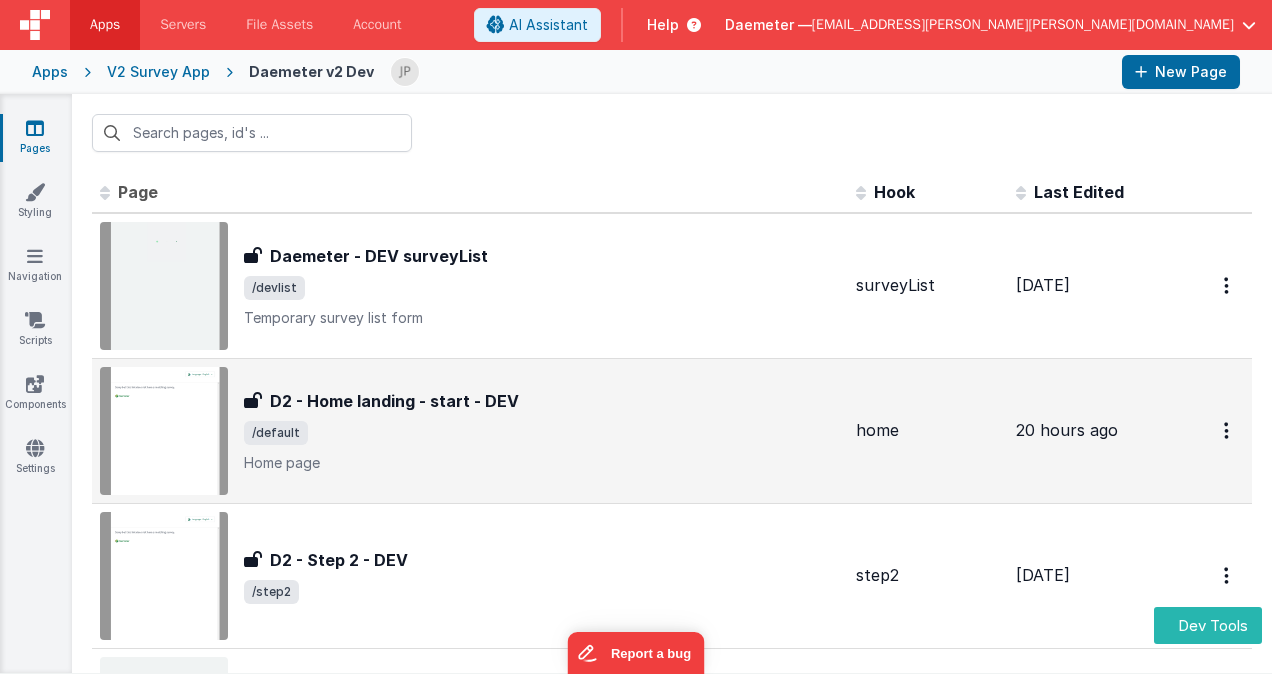 click on "/default" at bounding box center (542, 433) 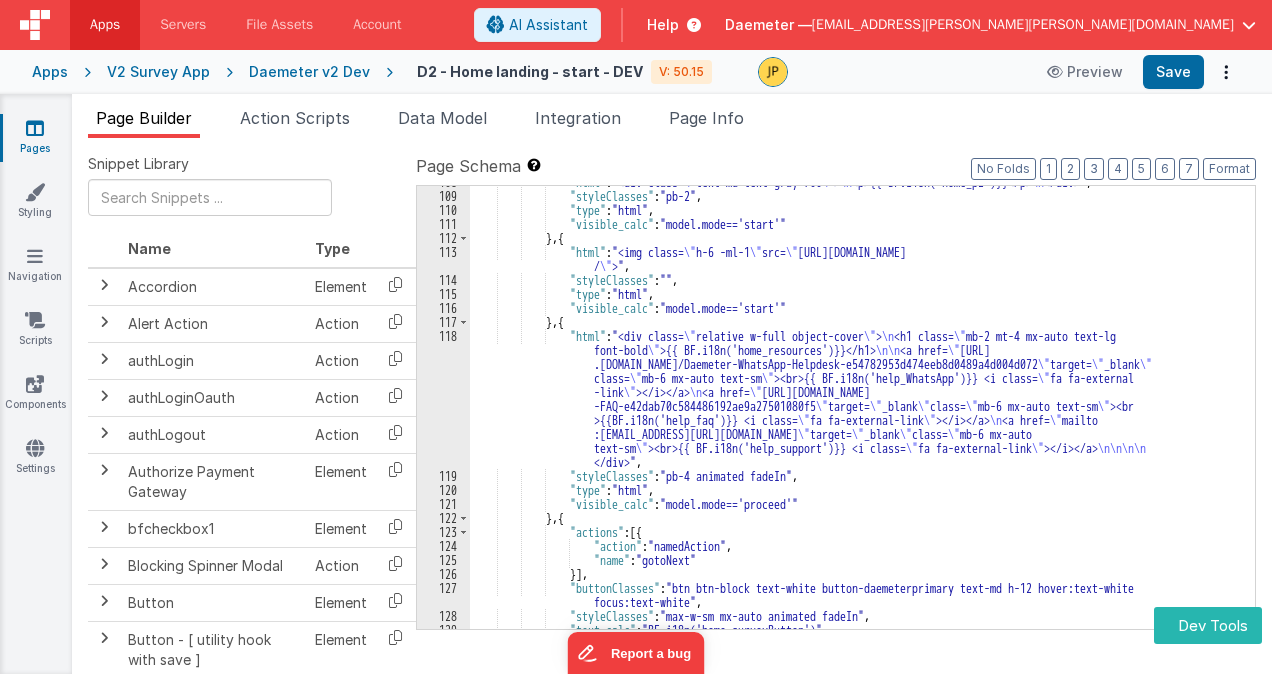 scroll, scrollTop: 2721, scrollLeft: 0, axis: vertical 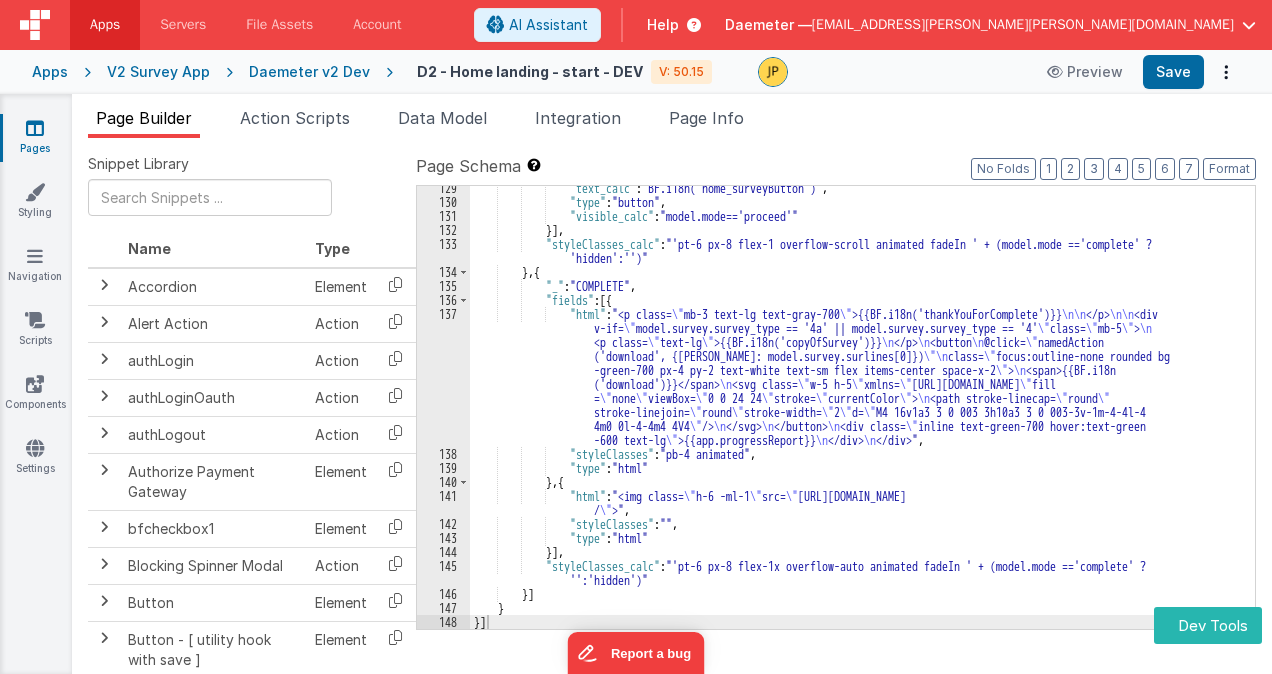 click on "137" at bounding box center [443, 377] 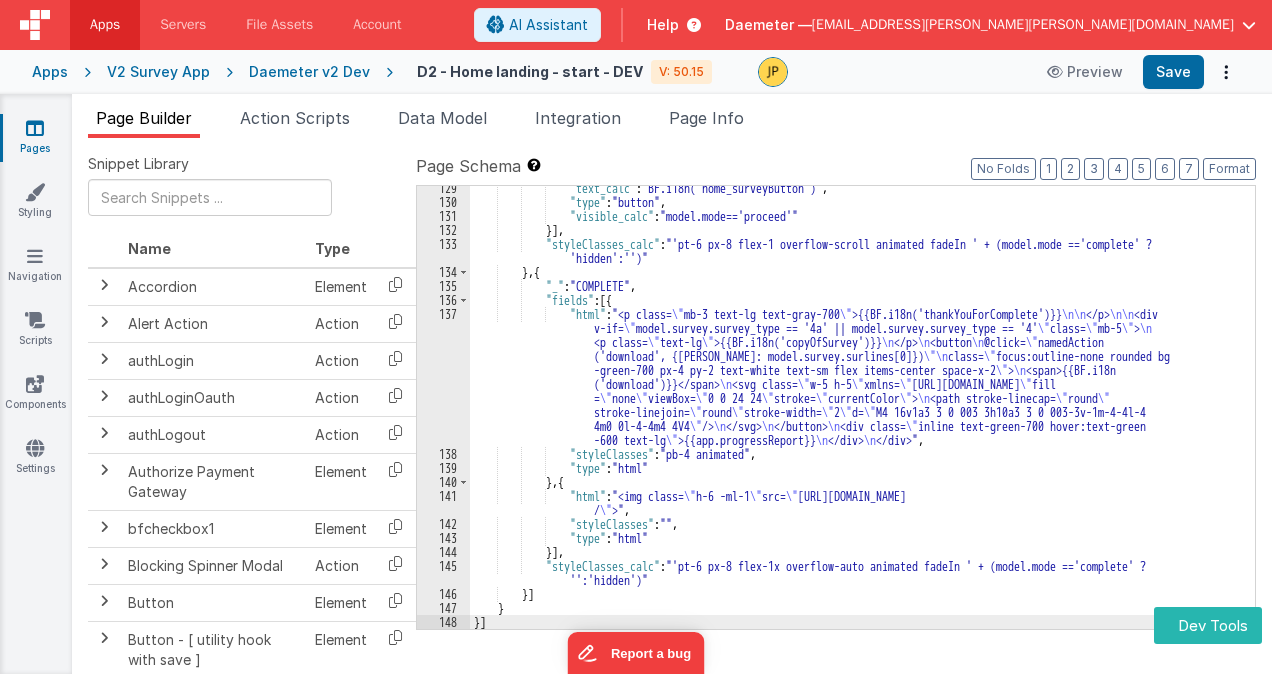 click on "137" at bounding box center [443, 377] 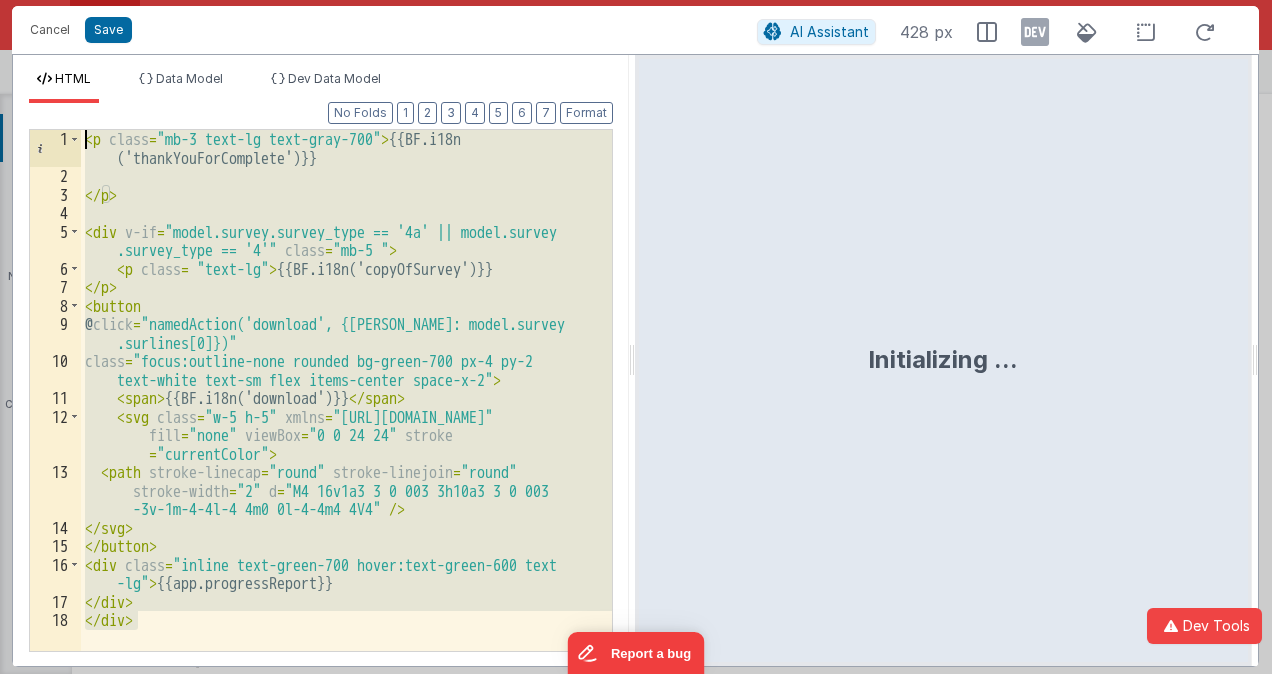 drag, startPoint x: 167, startPoint y: 623, endPoint x: 18, endPoint y: 85, distance: 558.2517 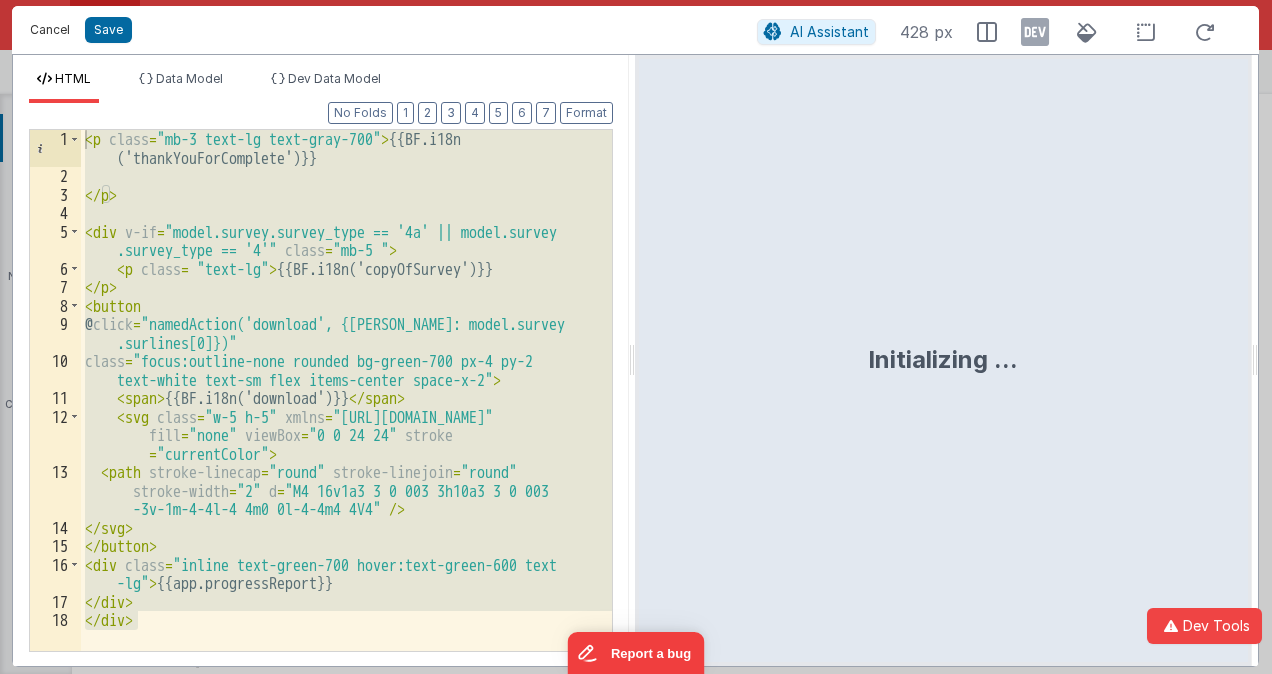 click on "Cancel" at bounding box center (50, 30) 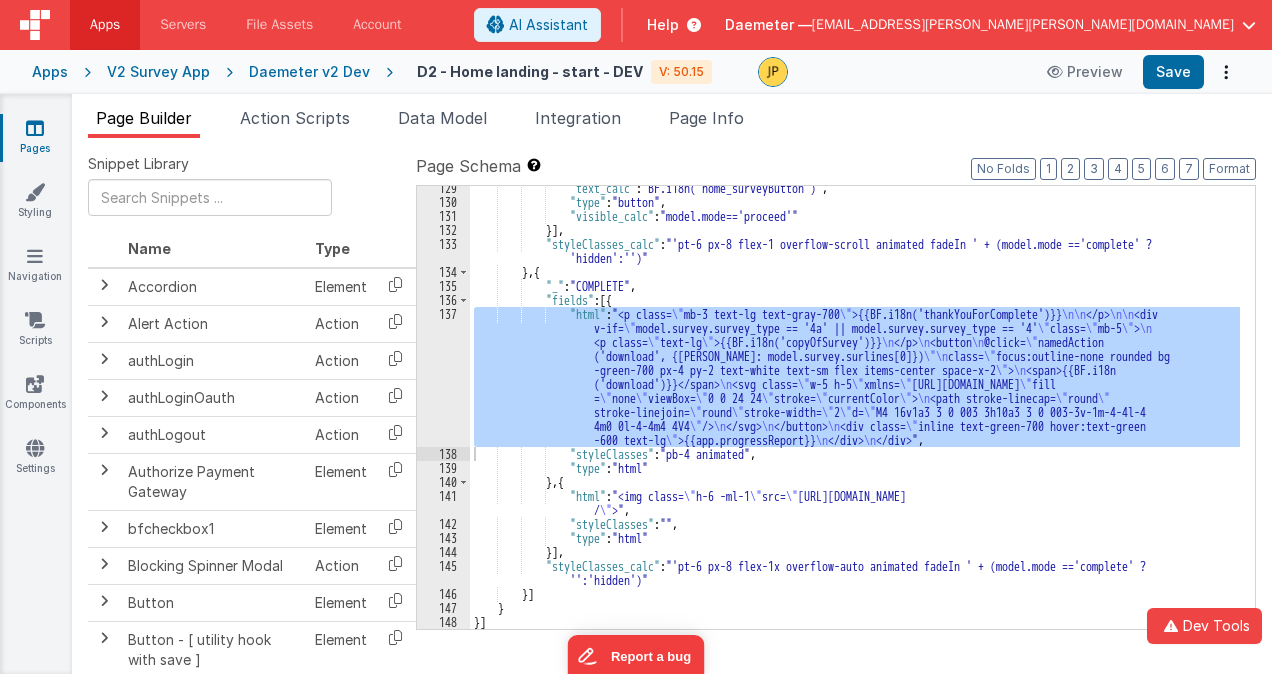 click on "V2 Survey App" at bounding box center [158, 72] 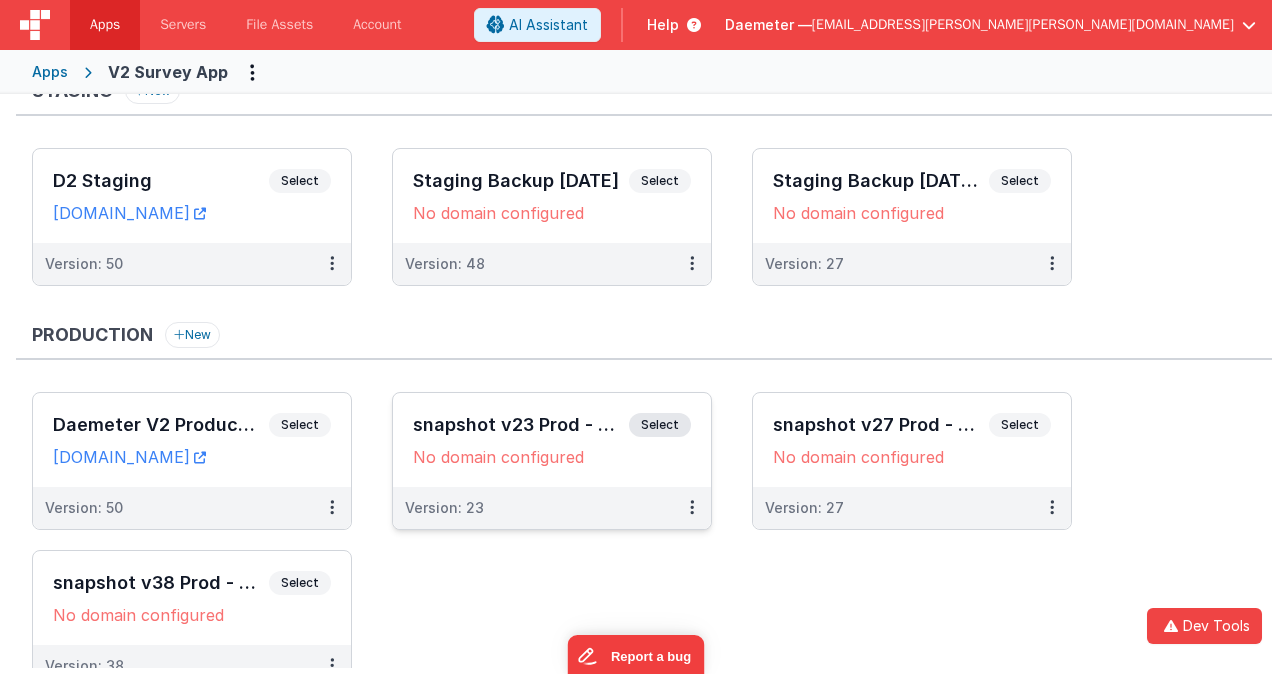 scroll, scrollTop: 389, scrollLeft: 0, axis: vertical 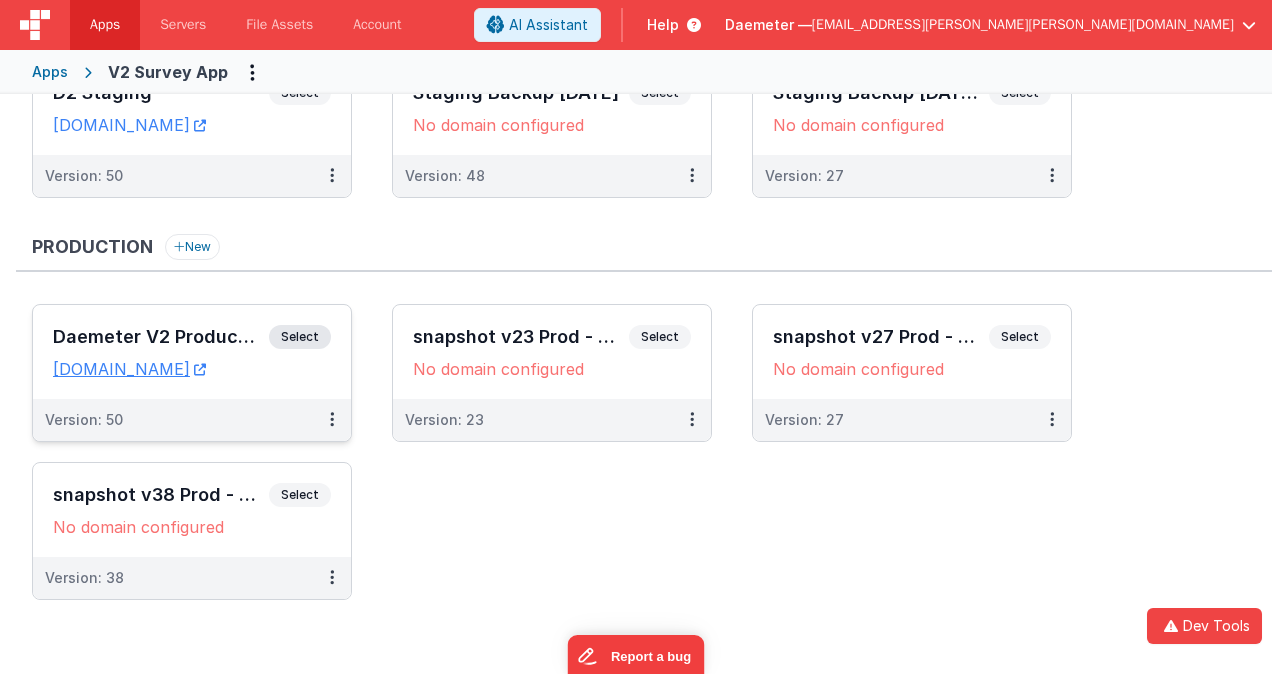 click on "[DOMAIN_NAME]" at bounding box center [192, 369] 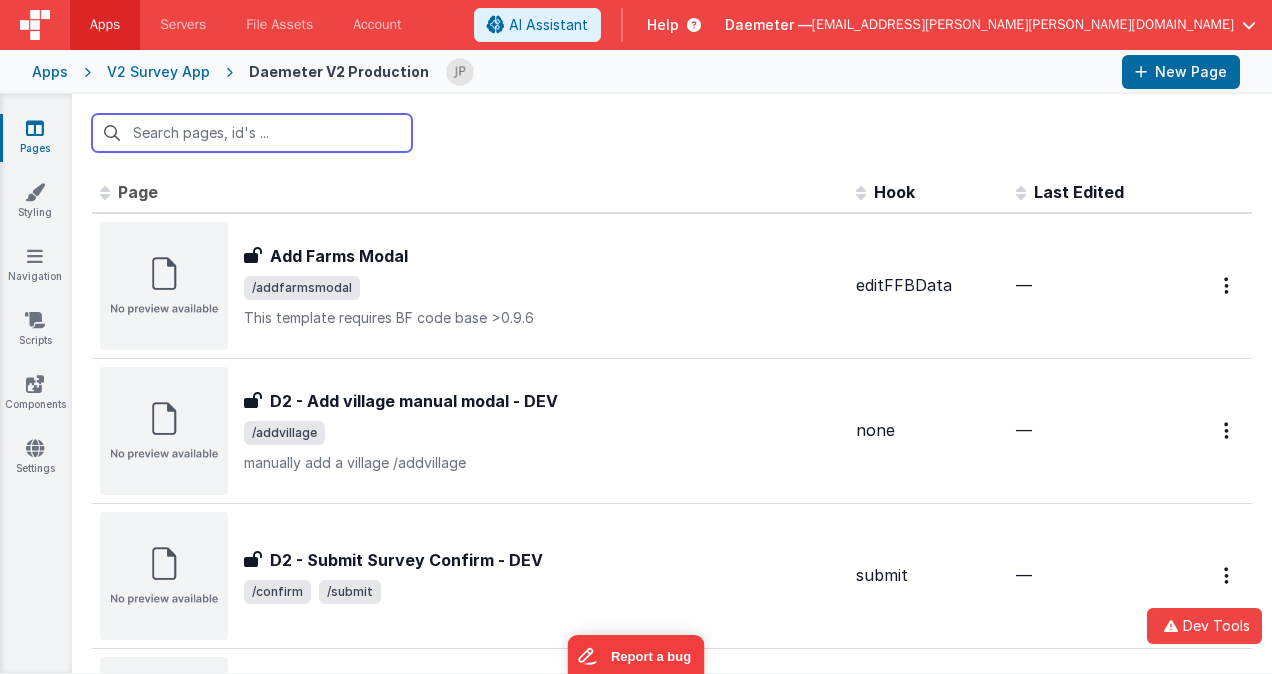 click at bounding box center (252, 133) 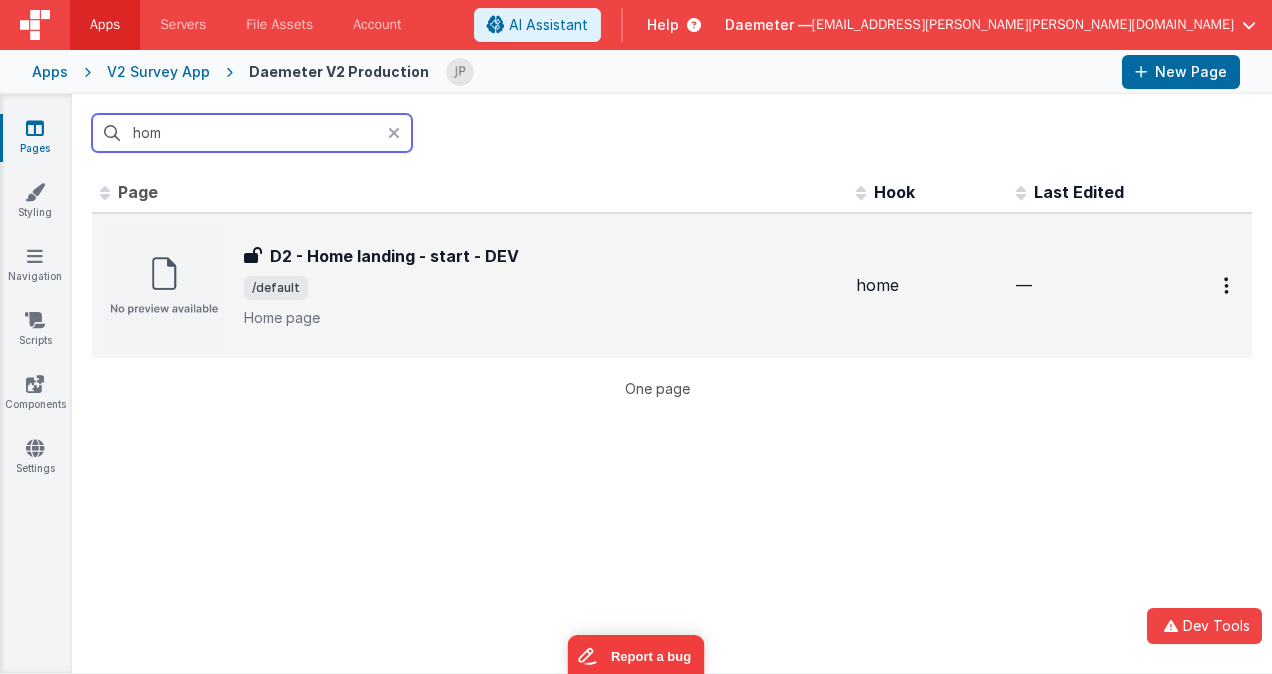 type on "hom" 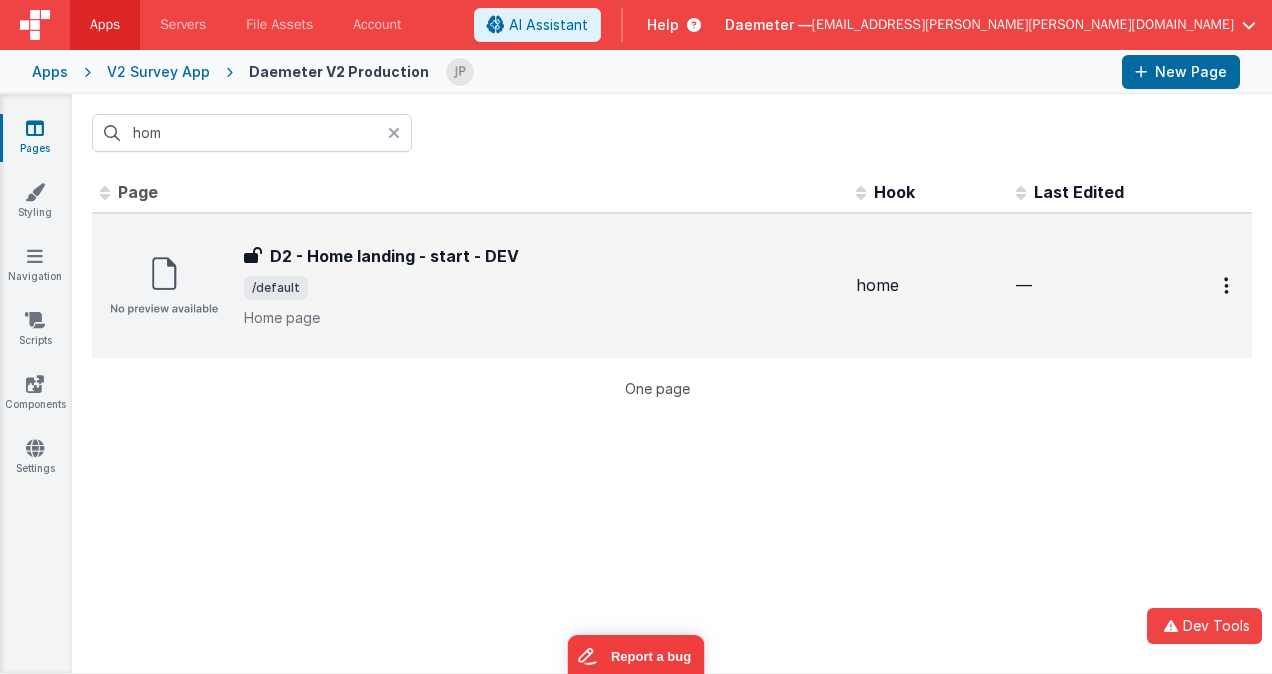 click on "/default" at bounding box center (542, 288) 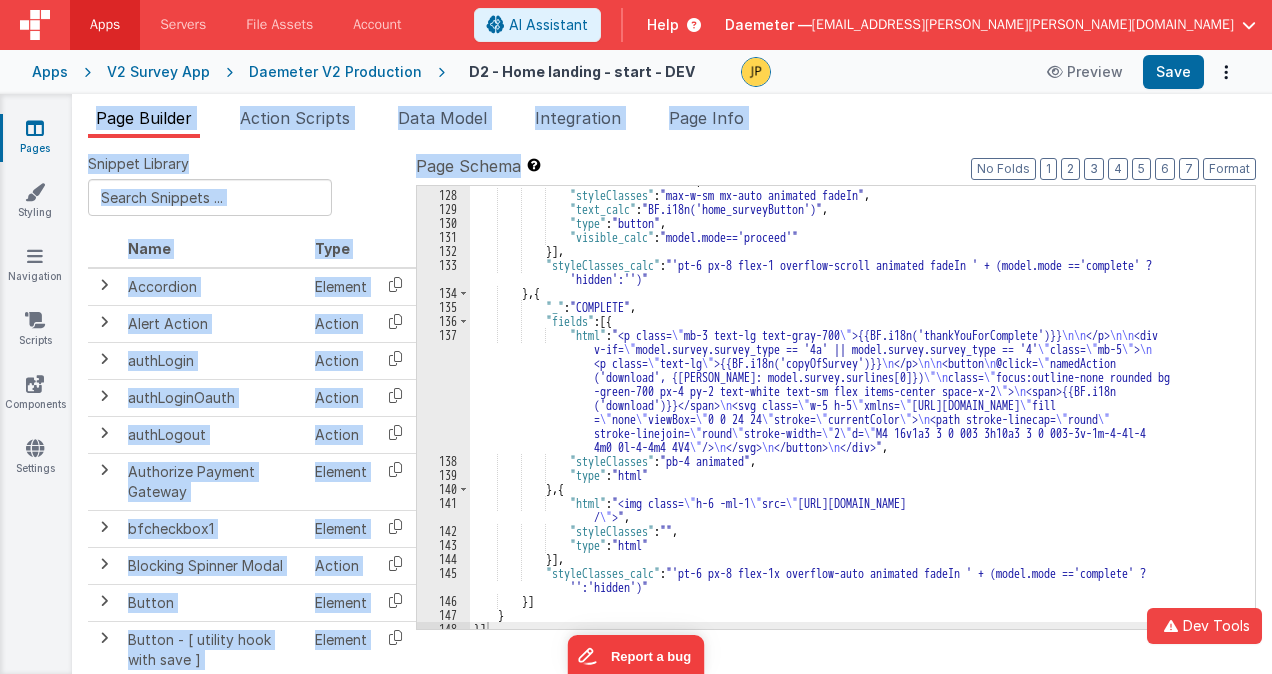 scroll, scrollTop: 2707, scrollLeft: 0, axis: vertical 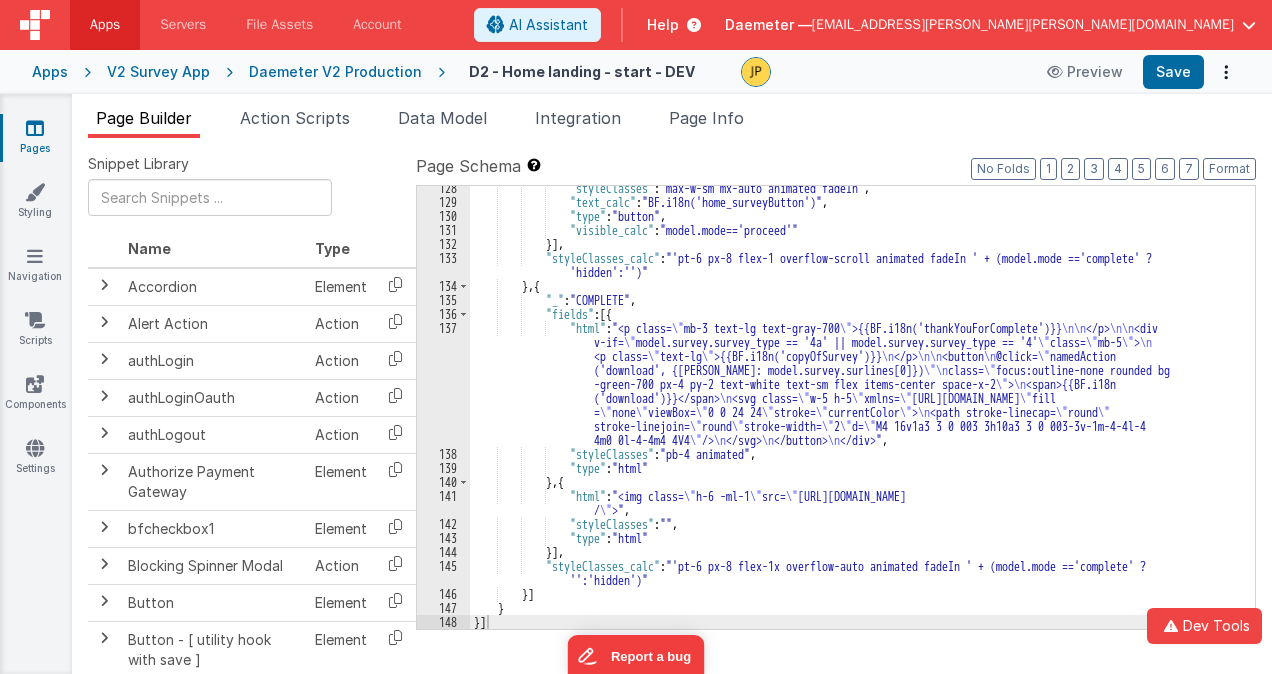 click on "137" at bounding box center [443, 384] 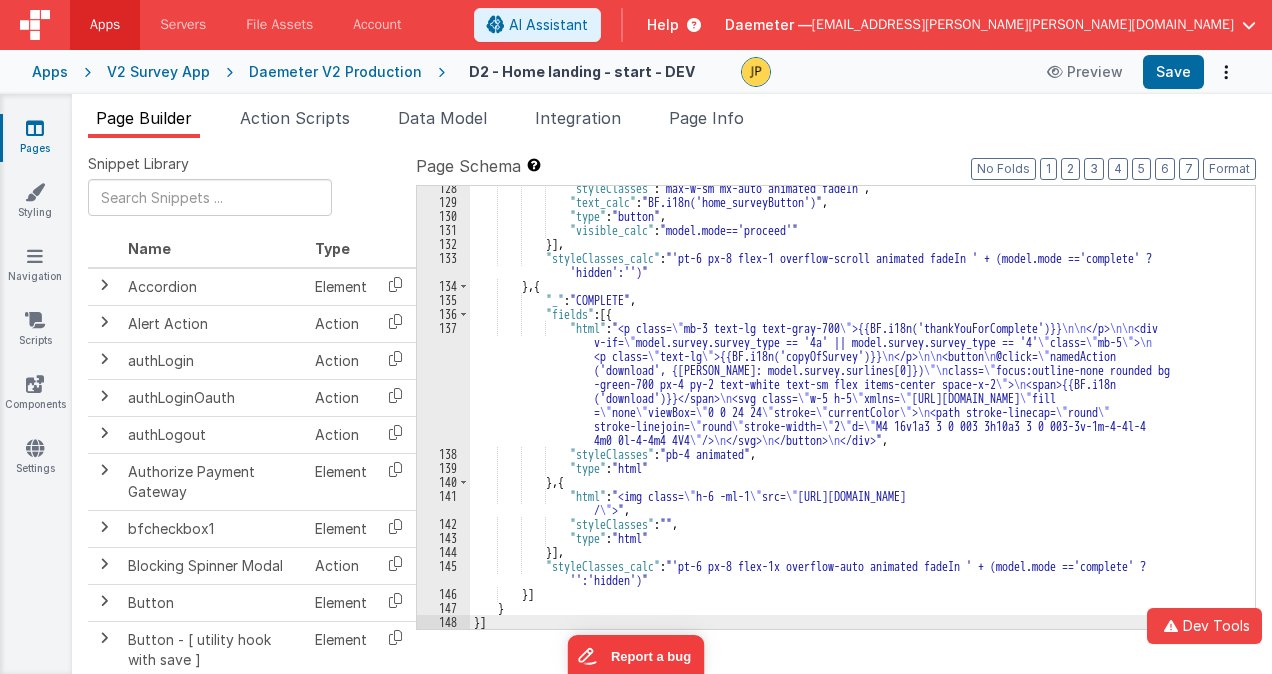 click on "137" at bounding box center (443, 384) 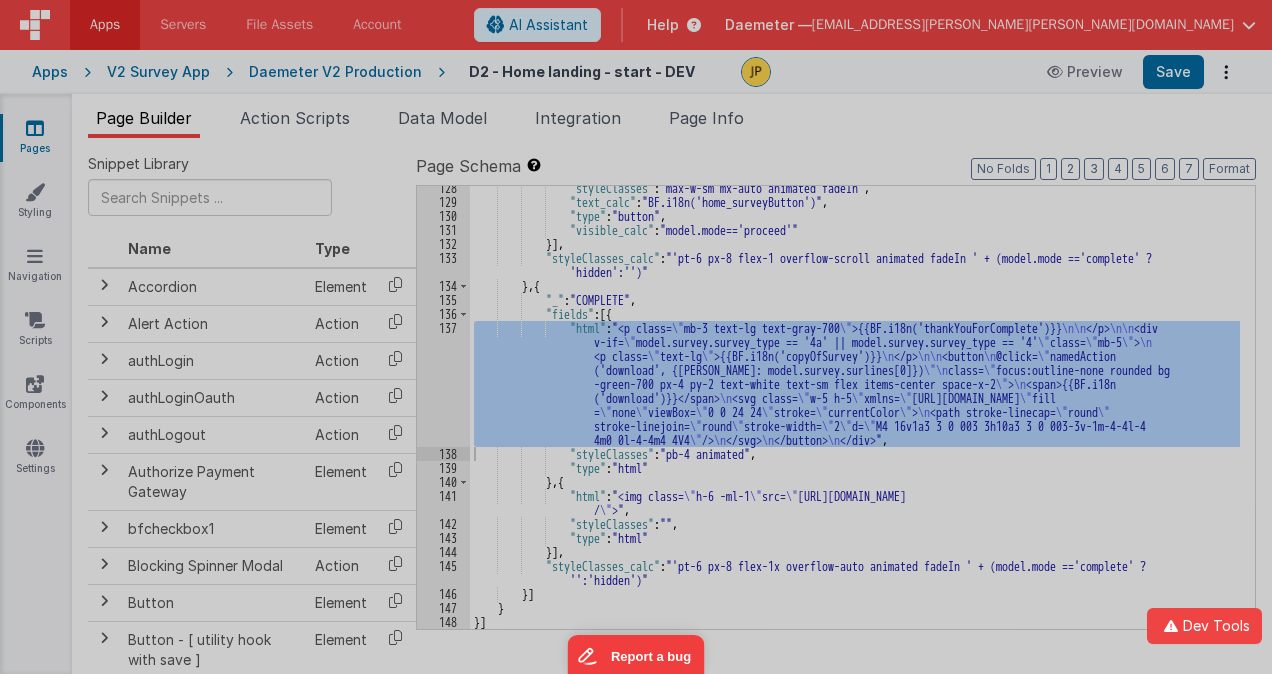 click at bounding box center (636, 337) 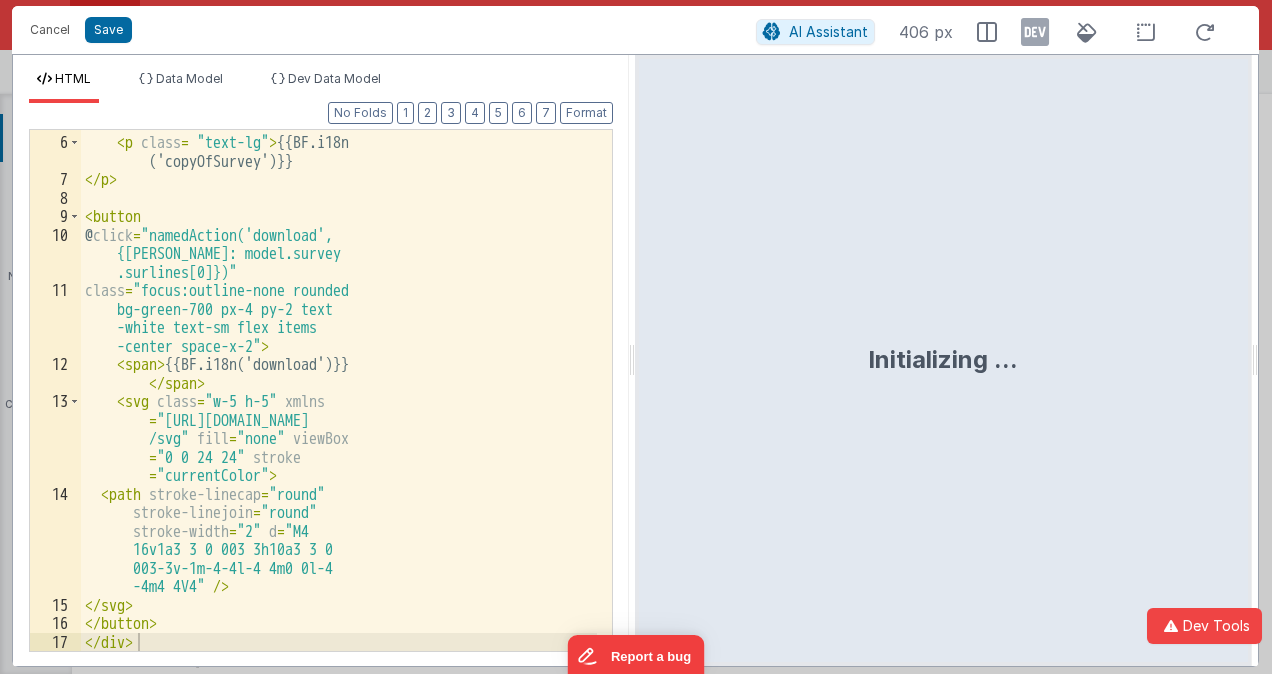 scroll, scrollTop: 0, scrollLeft: 0, axis: both 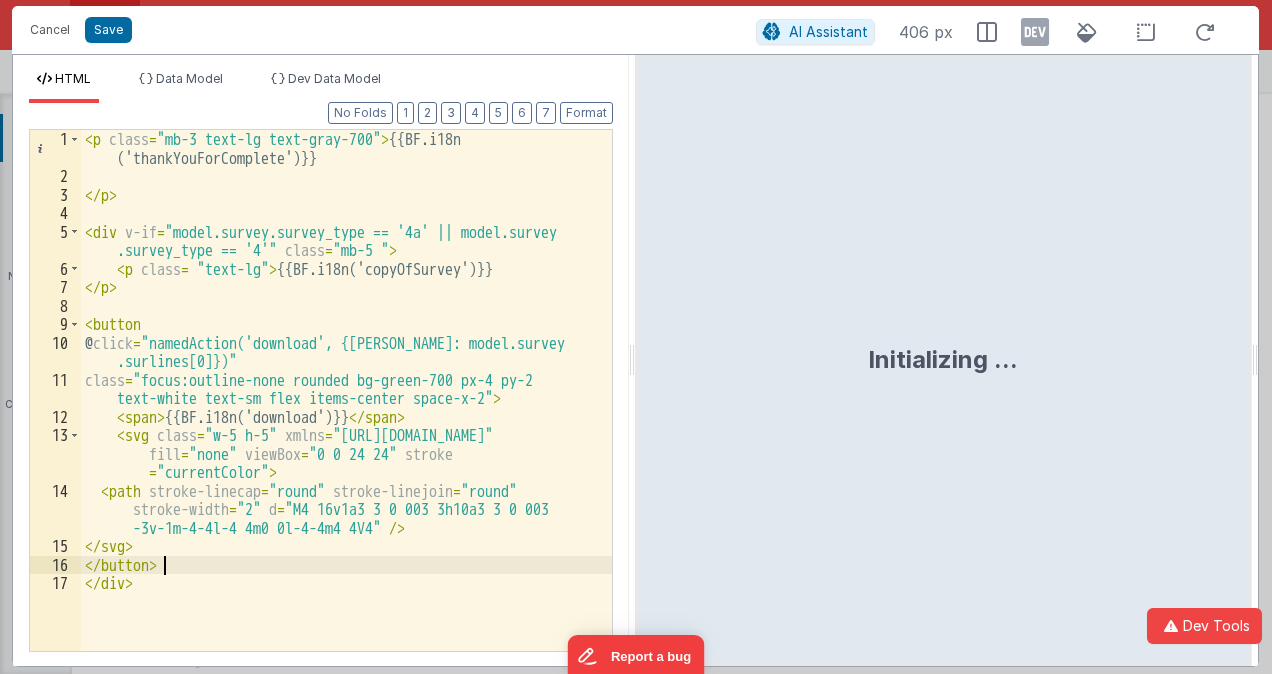 click on "< p   class = "mb-3 text-lg text-gray-700" > {{BF.i18n      ('thankYouForComplete')}} </ p > < div   v-if = "model.survey.survey_type == '4a' || model.survey      .survey_type == '4'"   class = "mb-5 " >      < p   class =   "text-lg" > {{BF.i18n('copyOfSurvey')}} </ p > < button   @ click = "namedAction('download', {[PERSON_NAME]: model.survey      .surlines[0]})" class = "focus:outline-none rounded bg-green-700 px-4 py-2       text-white text-sm flex items-center space-x-2" >      < span > {{BF.i18n('download')}} </ span >      < svg   class = "w-5 h-5"   xmlns = "[URL][DOMAIN_NAME]"            fill = "none"   viewBox = "0 0 24 24"   stroke          = "currentColor" >    < path   stroke-linecap = "round"   stroke-linejoin = "round"          stroke-width = "2"   d = "M4 16v1a3 3 0 003 3h10a3 3 0 003        -3v-1m-4-4l-4 4m0 0l-4-4m4 4V4"   /> </ svg > </ button > </ div >" at bounding box center (346, 418) 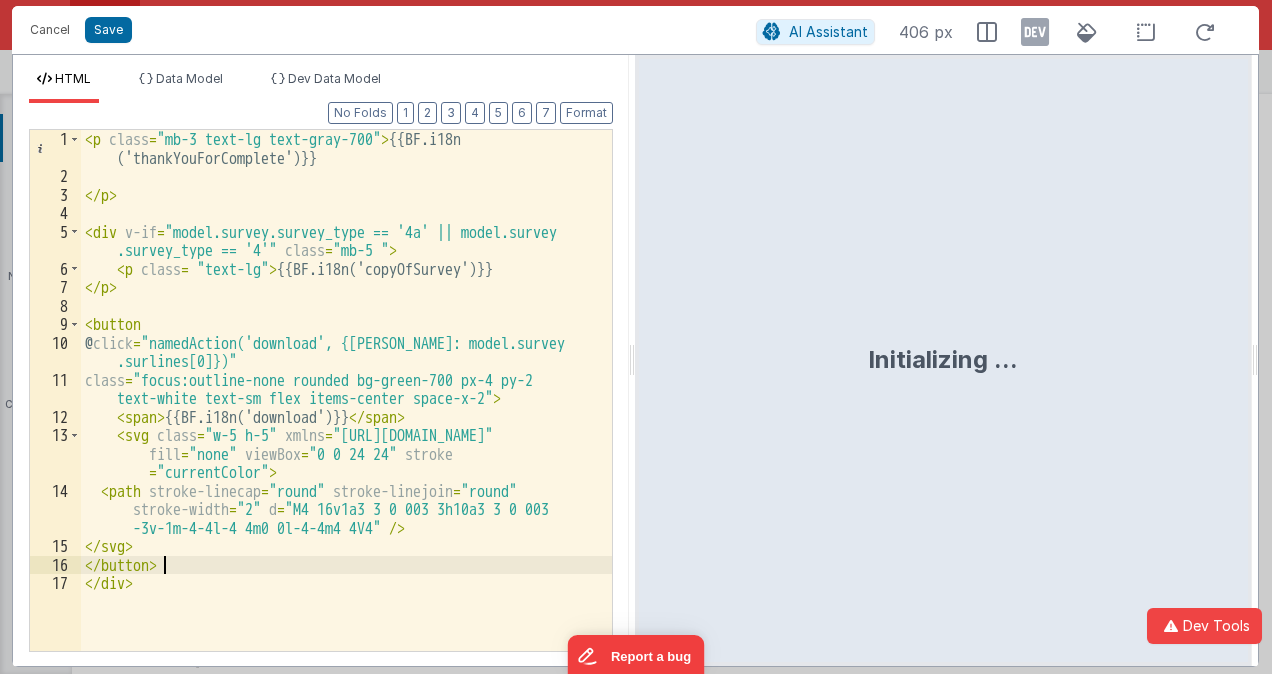 type 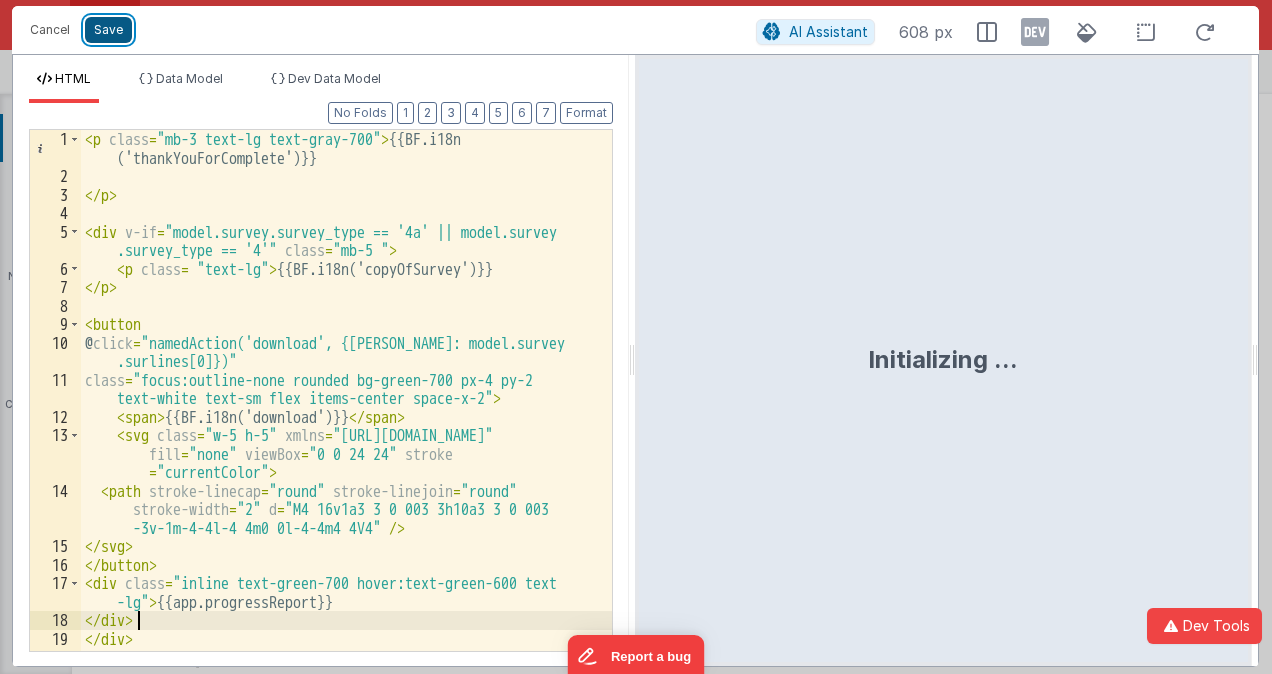 click on "Save" at bounding box center [108, 30] 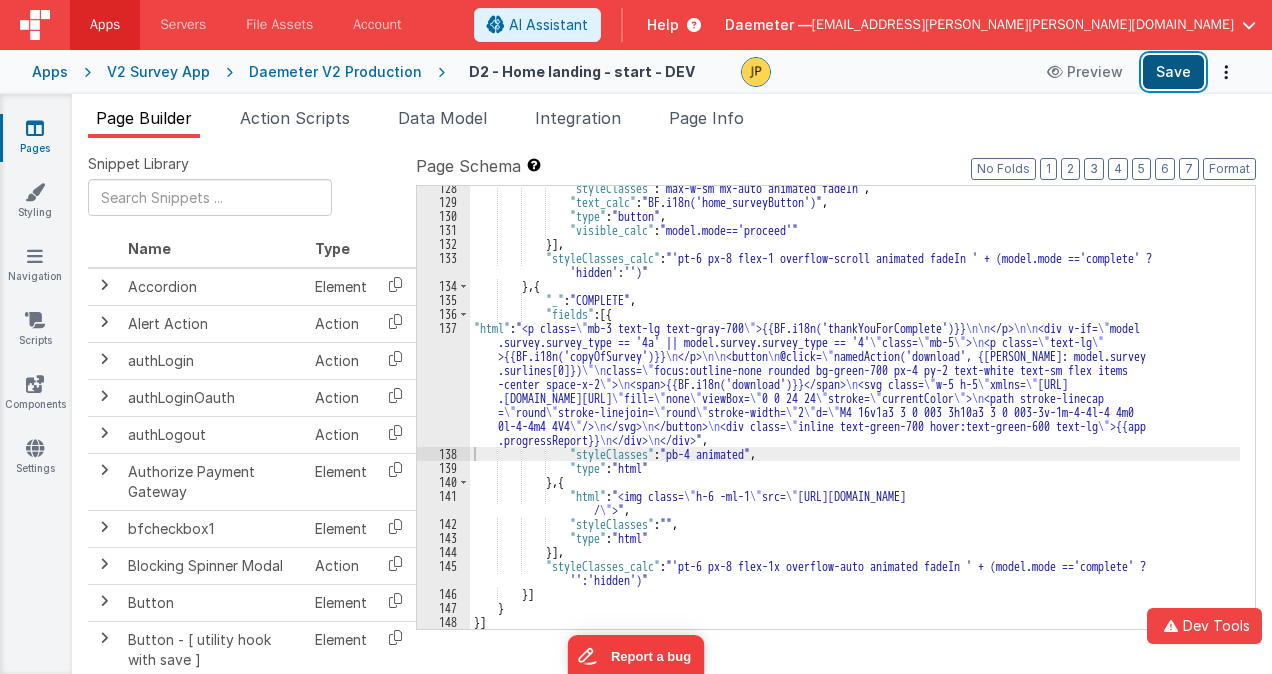 click on "Save" at bounding box center (1173, 72) 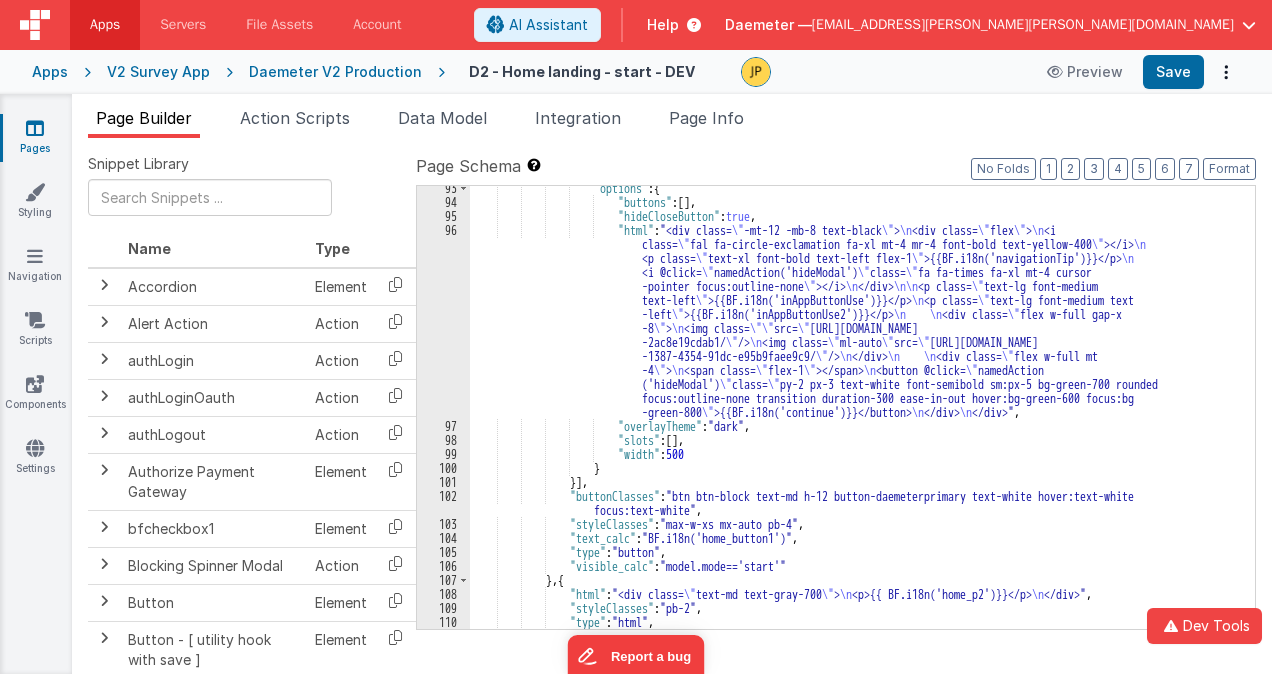 scroll, scrollTop: 1687, scrollLeft: 0, axis: vertical 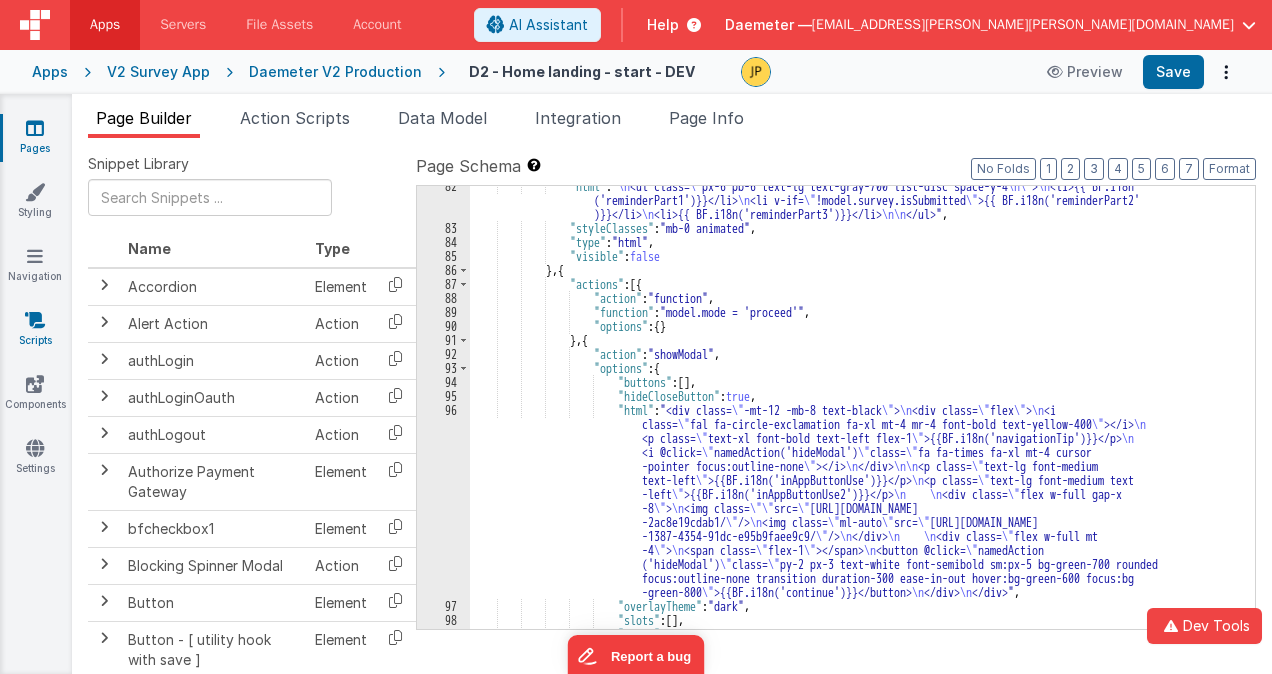 click at bounding box center [35, 320] 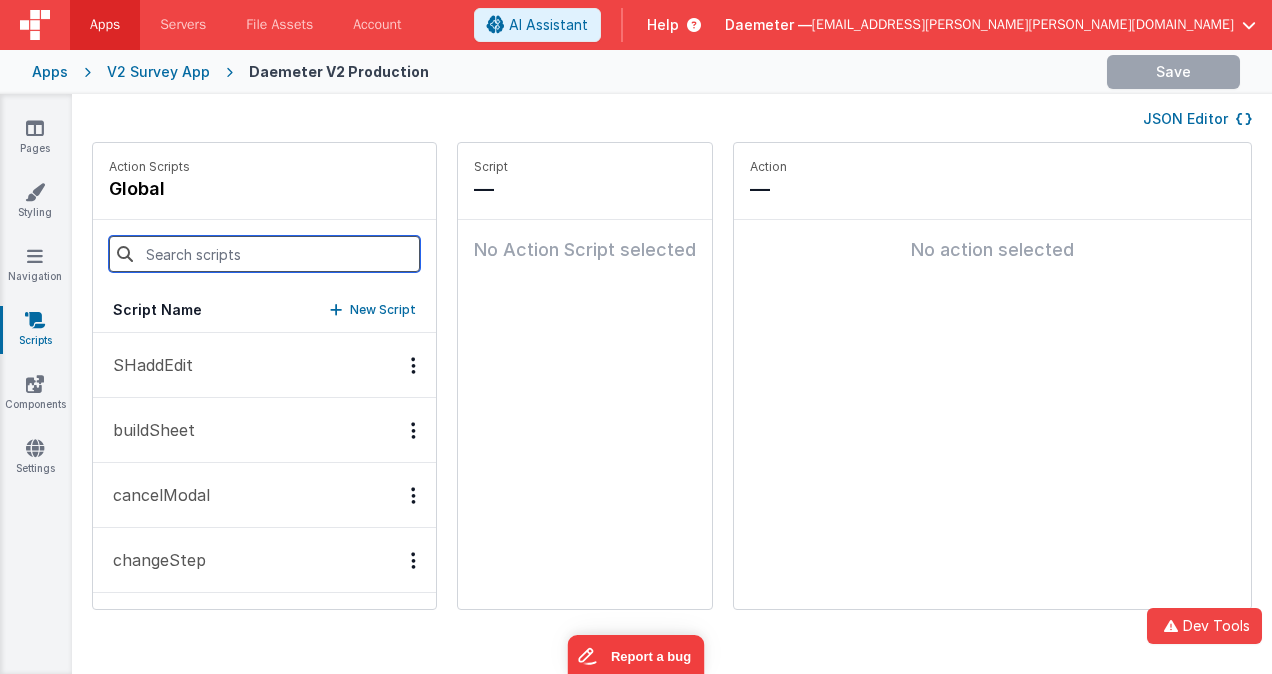 click at bounding box center [264, 254] 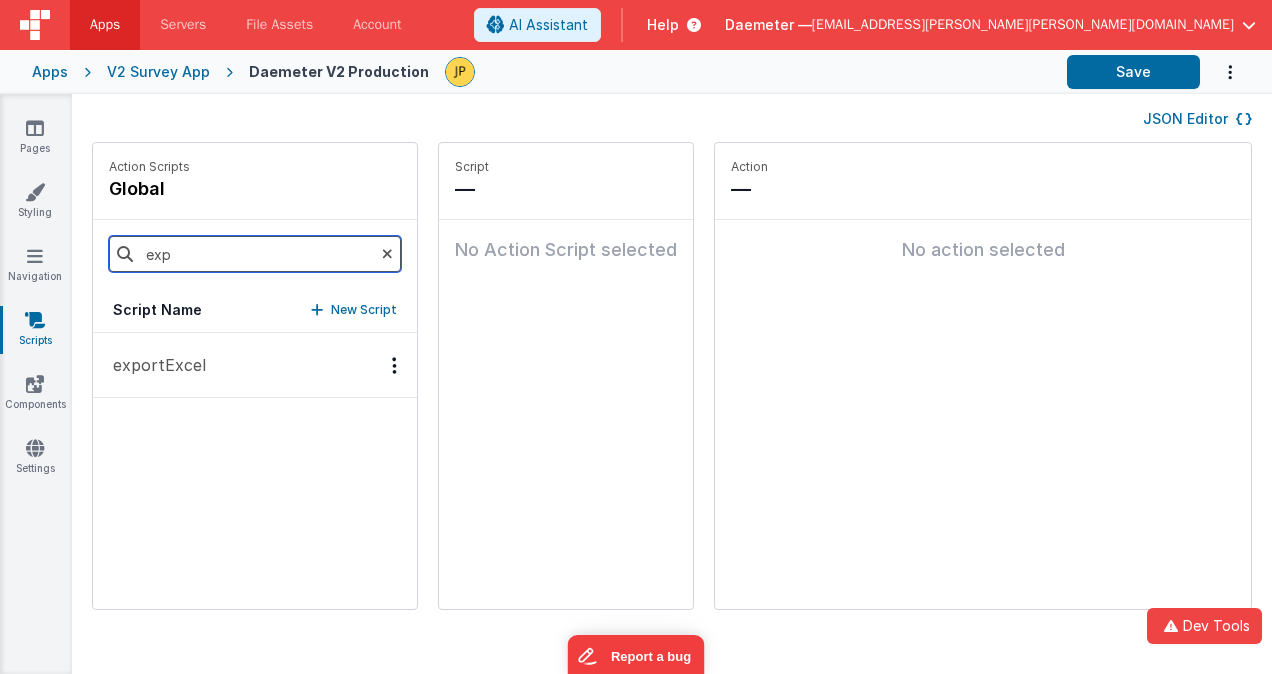 type on "exp" 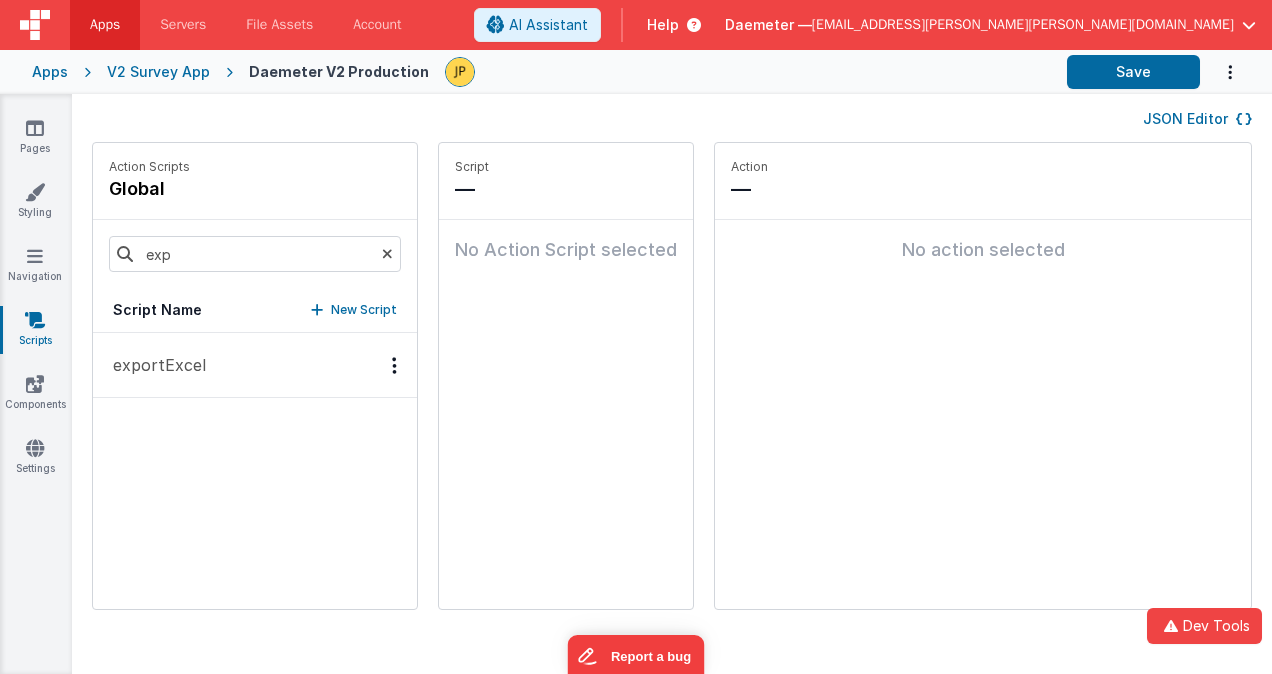 click on "exportExcel" at bounding box center [255, 365] 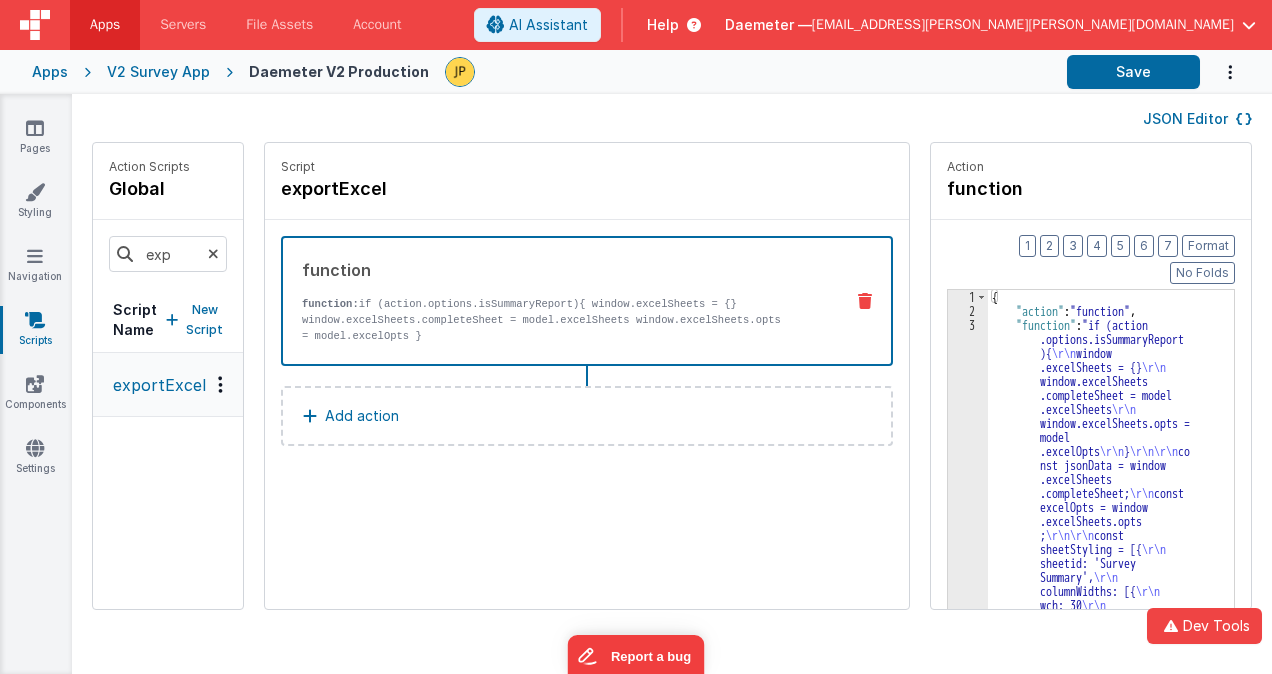 click on "3" at bounding box center (968, 2558) 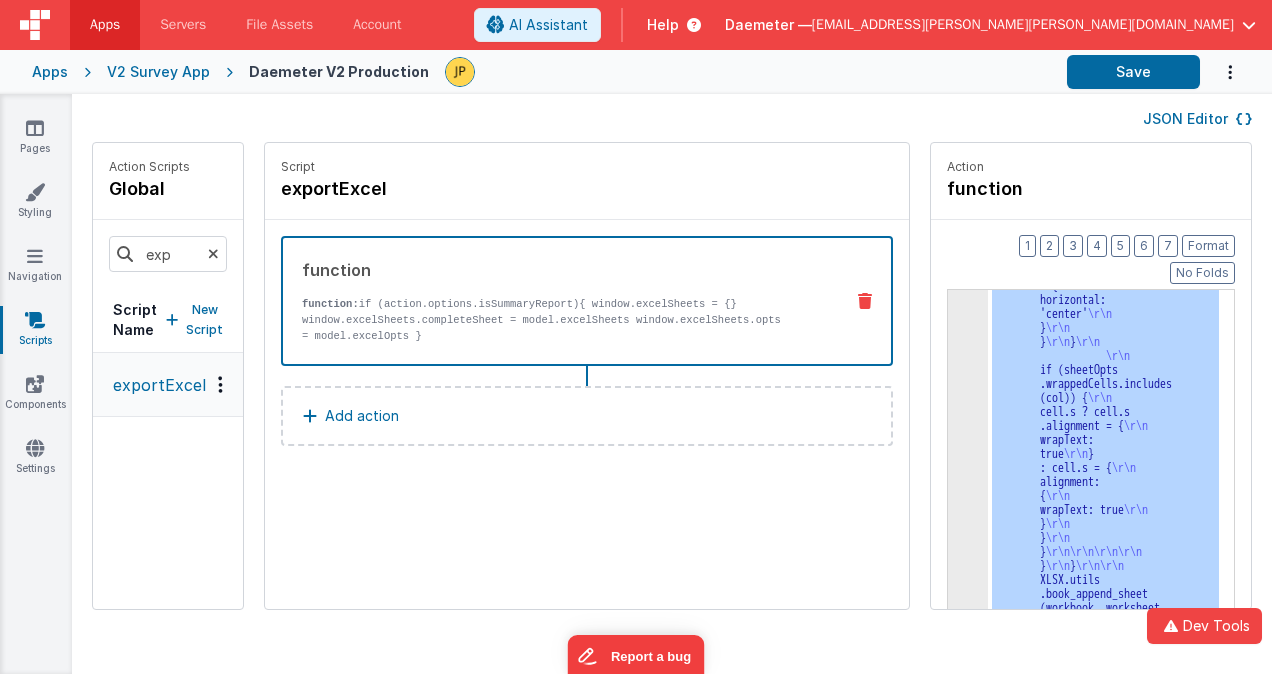 click on "3" at bounding box center [968, -1556] 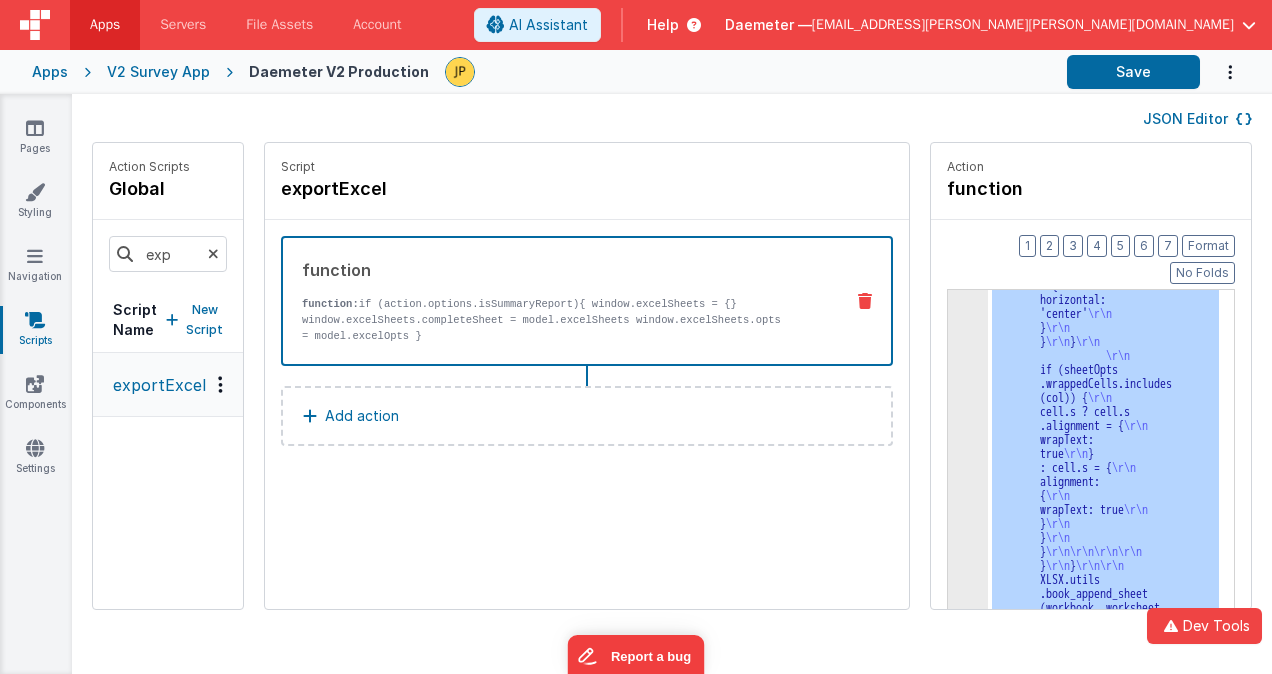click on "3" at bounding box center (968, -1556) 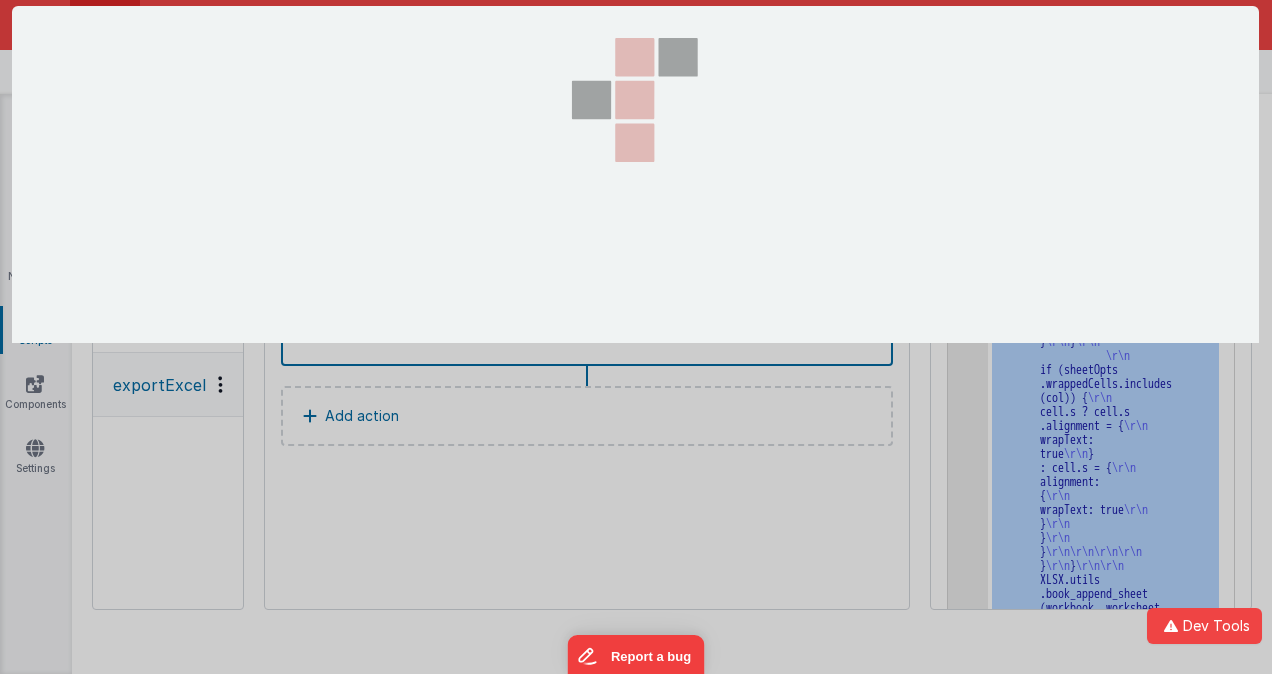 click at bounding box center (635, 336) 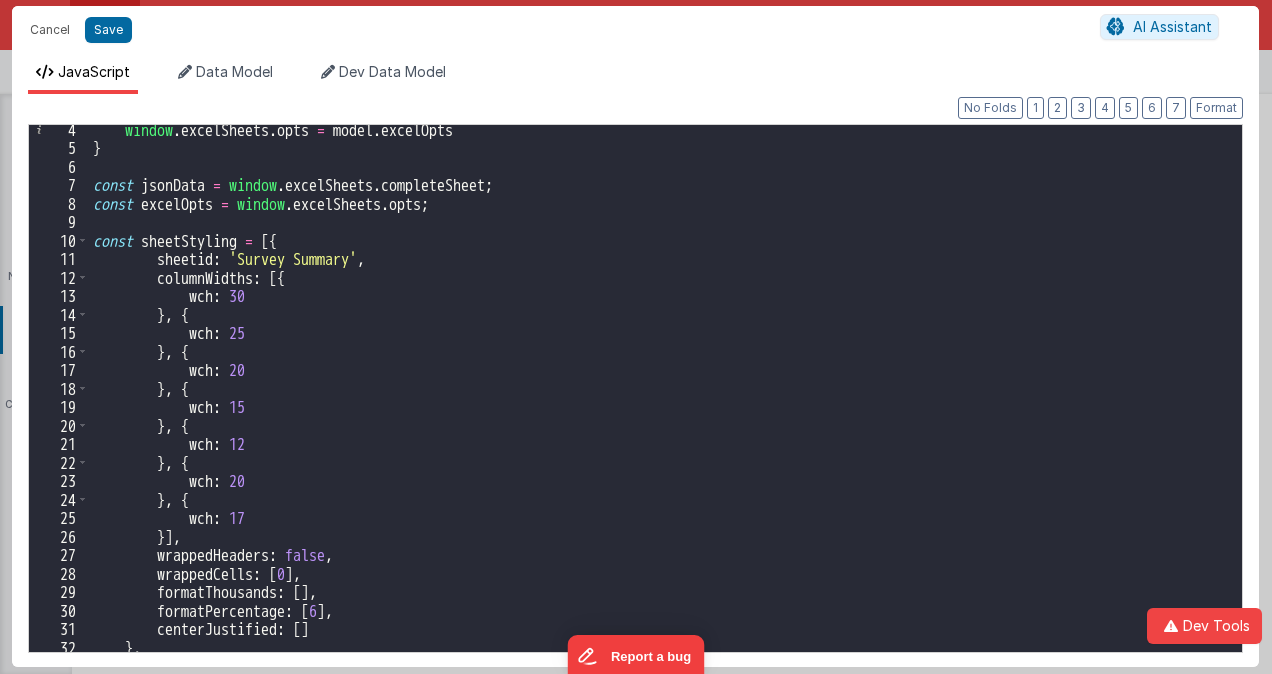 scroll, scrollTop: 0, scrollLeft: 0, axis: both 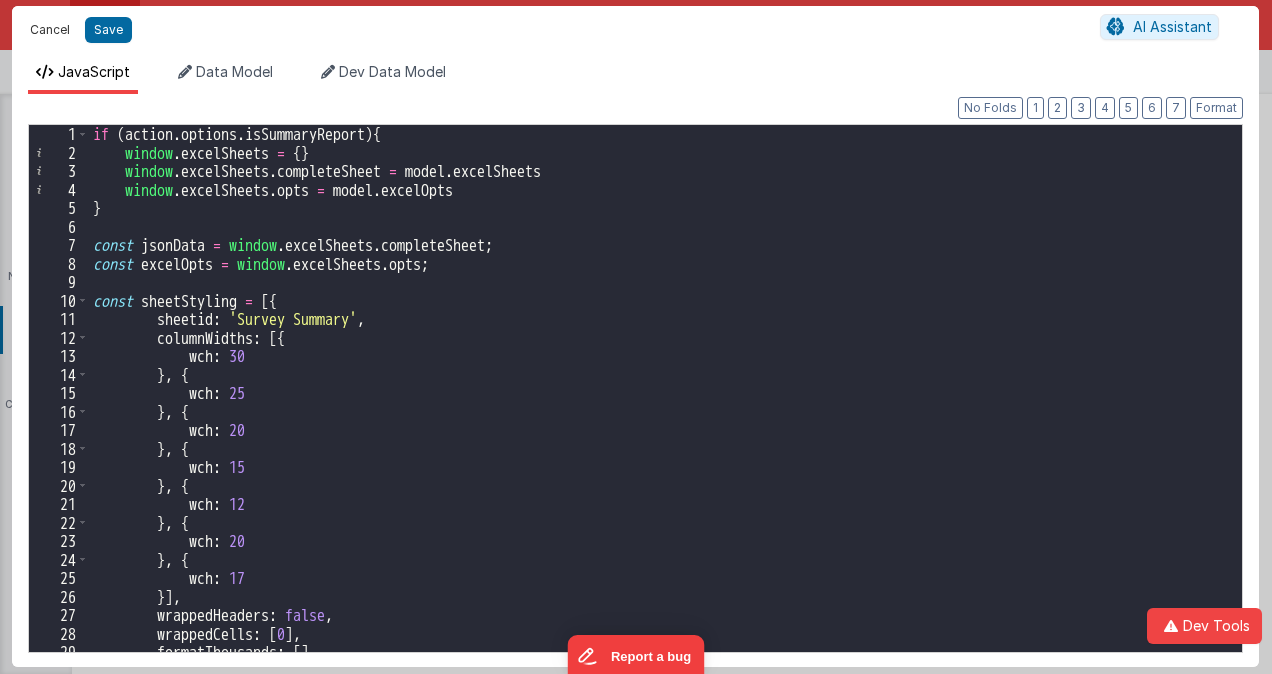 click on "Cancel" at bounding box center (50, 30) 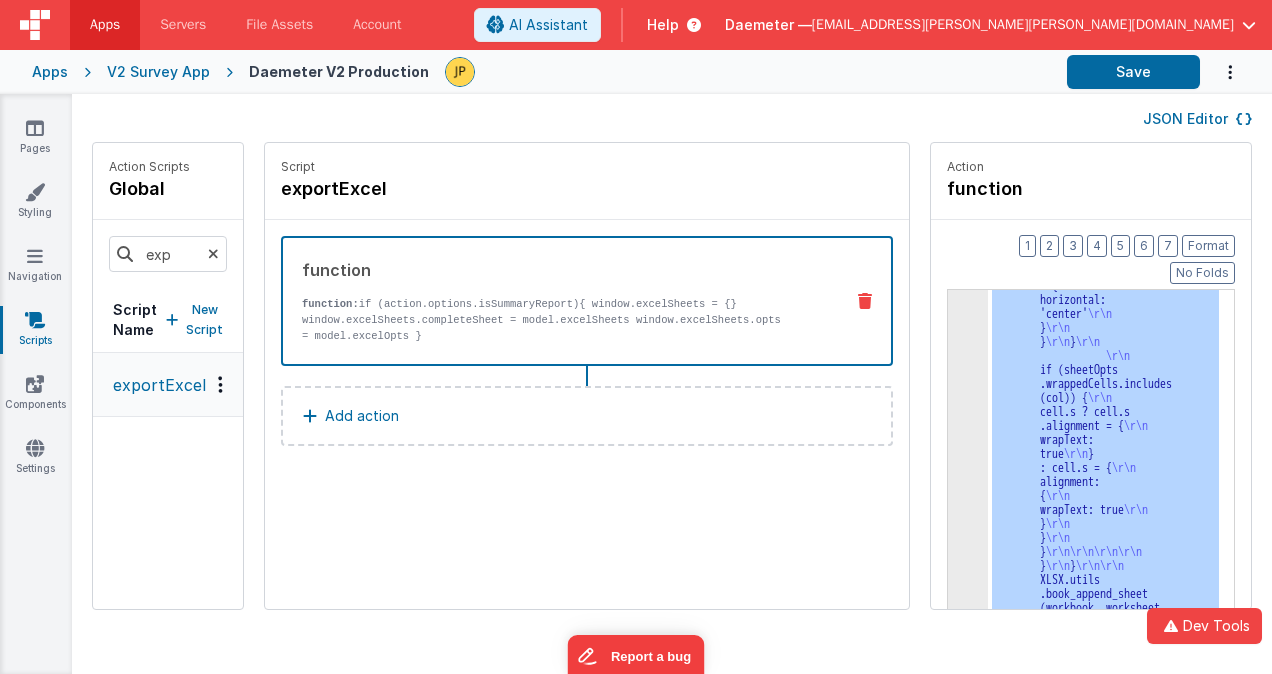 click on "V2 Survey App" at bounding box center [158, 72] 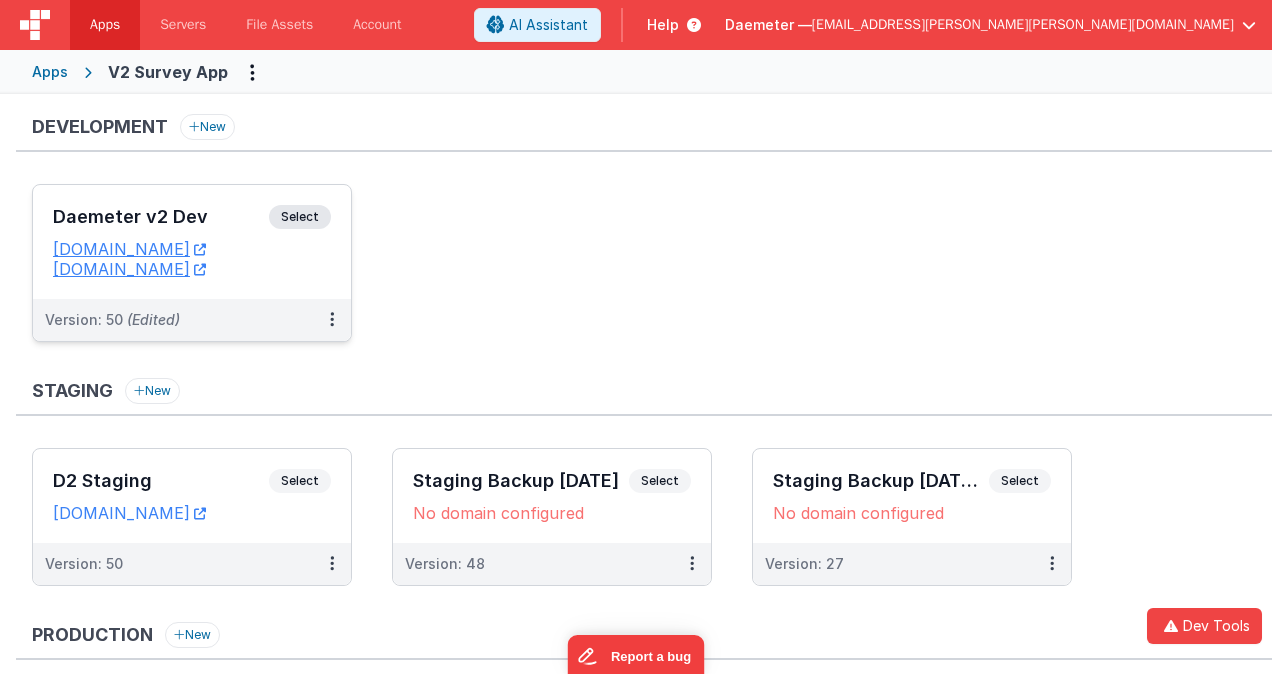 click on "Daemeter v2 Dev" at bounding box center [161, 217] 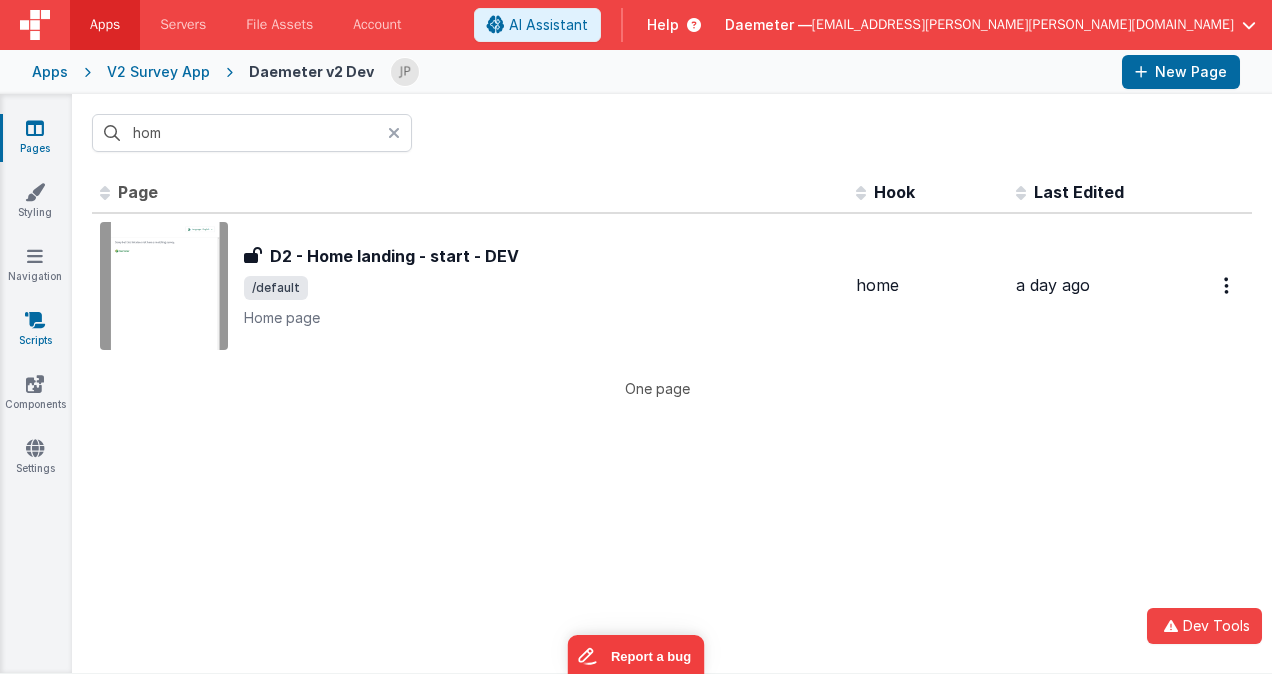 click on "Scripts" at bounding box center [35, 330] 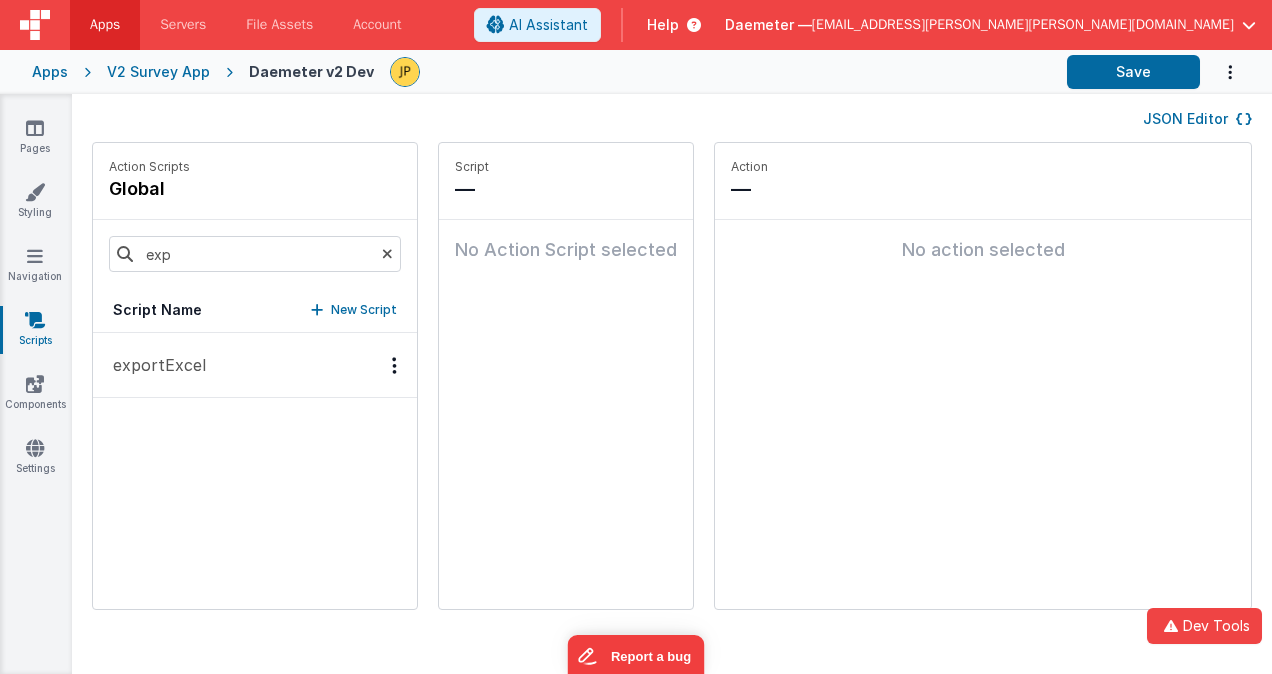 click on "exportExcel" at bounding box center (255, 365) 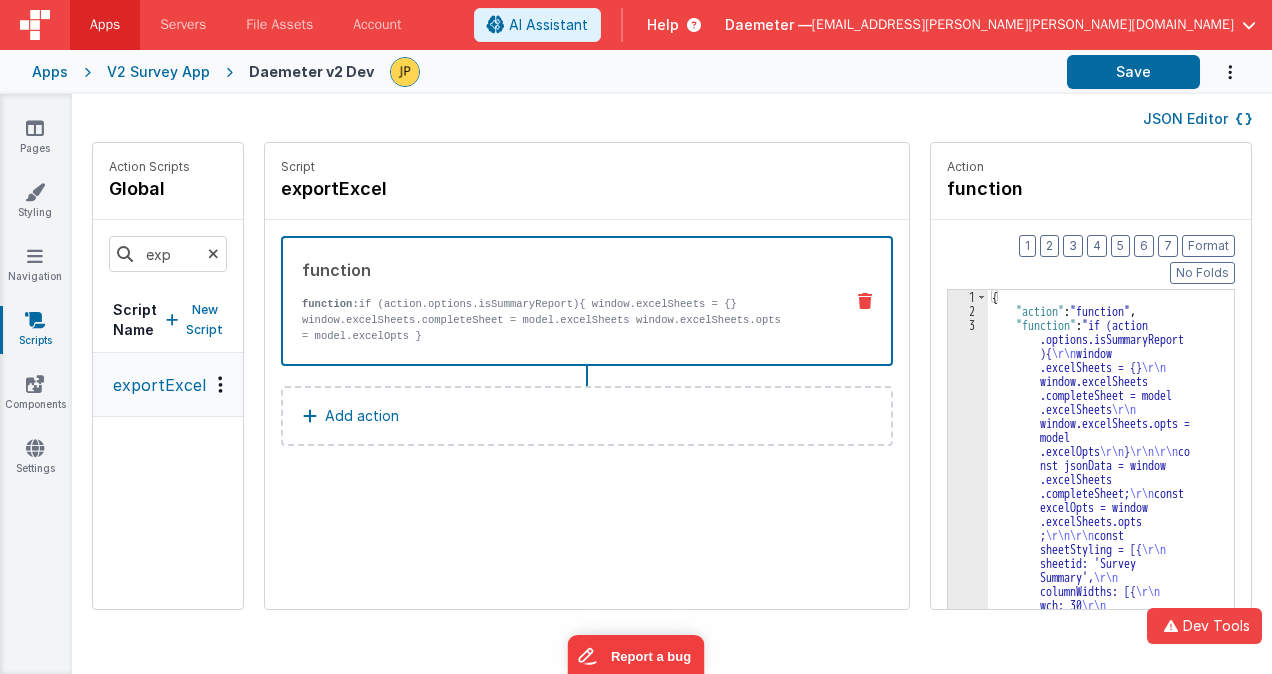 click on "3" at bounding box center [968, 2558] 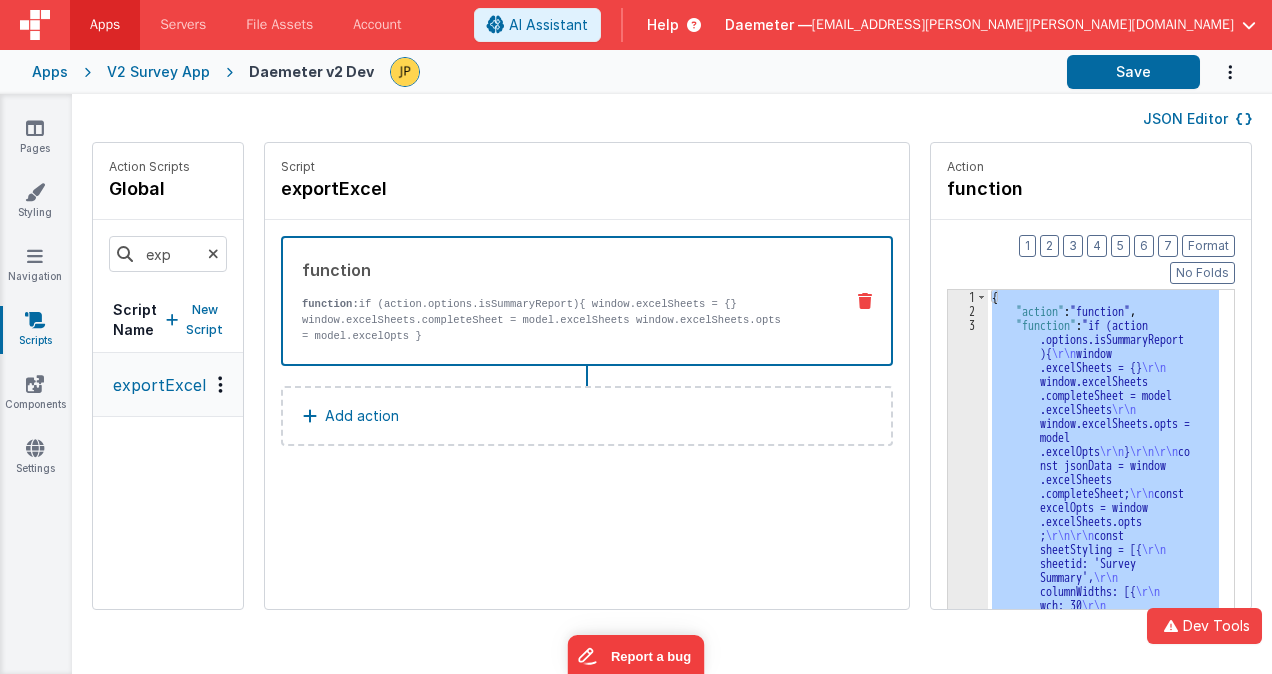 click on "3" at bounding box center (968, 2558) 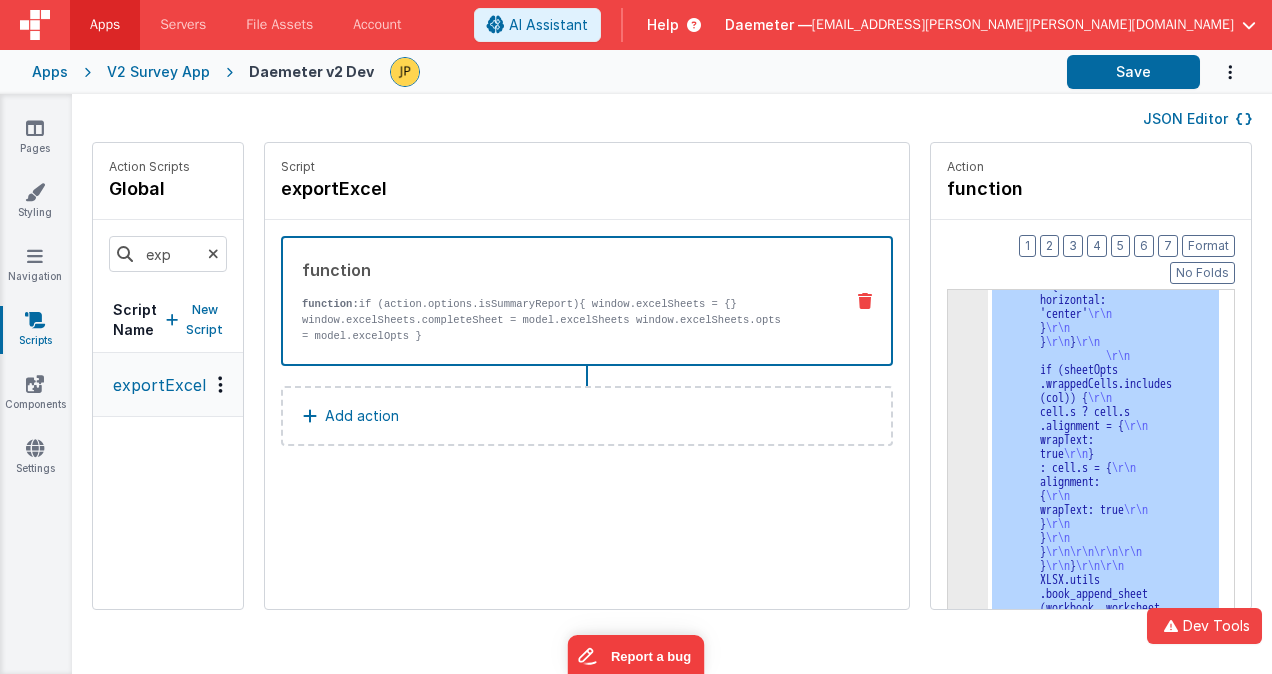 scroll, scrollTop: 4114, scrollLeft: 0, axis: vertical 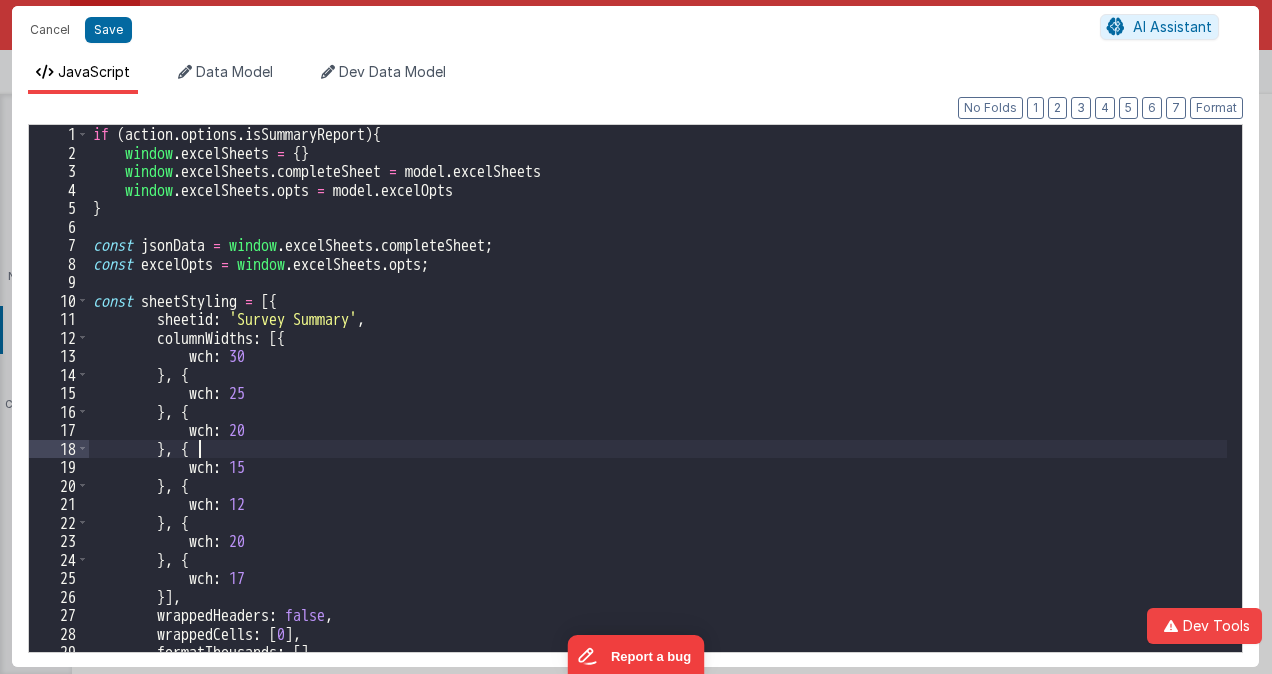 click on "if   ( action . options . isSummaryReport ) {      window . excelSheets   =   { }      window . excelSheets . completeSheet   =   model . excelSheets      window . excelSheets . opts   =   model . excelOpts } const   jsonData   =   window . excelSheets . completeSheet ; const   excelOpts   =   window . excelSheets . opts ; const   sheetStyling   =   [{           sheetid :   'Survey Summary' ,           columnWidths :   [{                wch :   30           } ,   {                wch :   25           } ,   {                wch :   20           } ,   {                wch :   15           } ,   {                wch :   12           } ,   {                wch :   20           } ,   {                wch :   17           }] ,           wrappedHeaders :   false ,           wrappedCells :   [ 0 ] ,           formatThousands :   [ ] ,           formatPercentage :   [ 6 ] ," at bounding box center (658, 407) 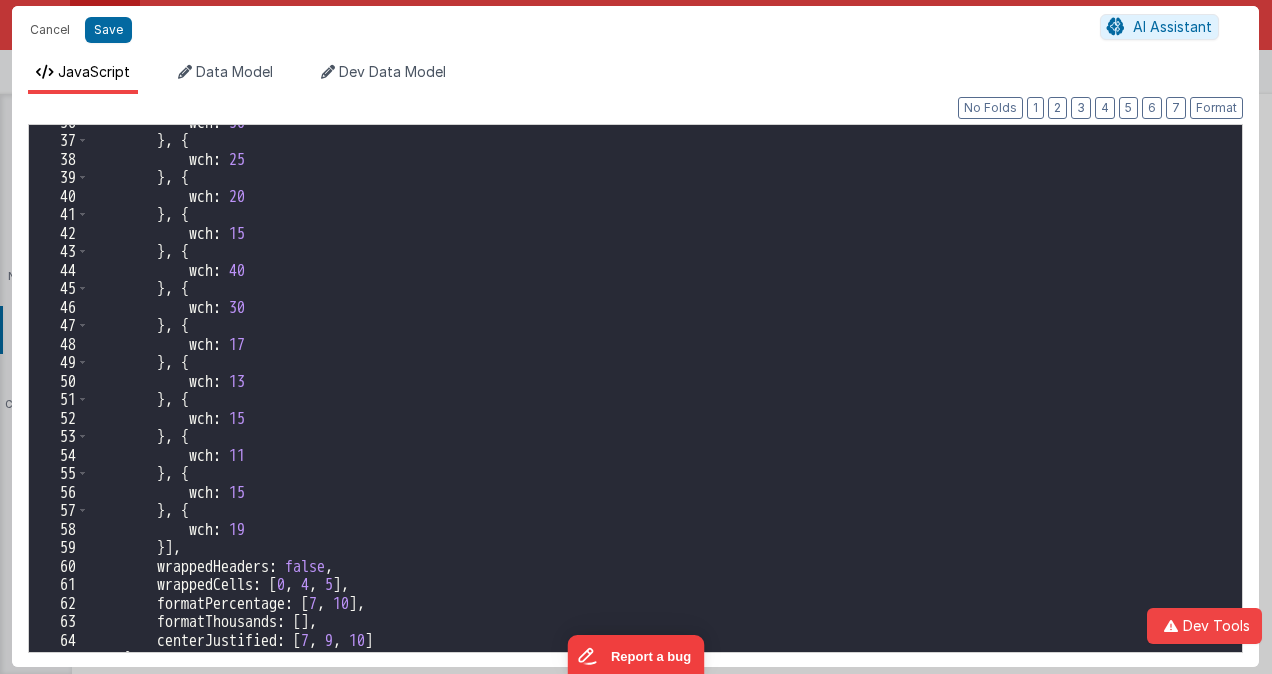 scroll, scrollTop: 720, scrollLeft: 0, axis: vertical 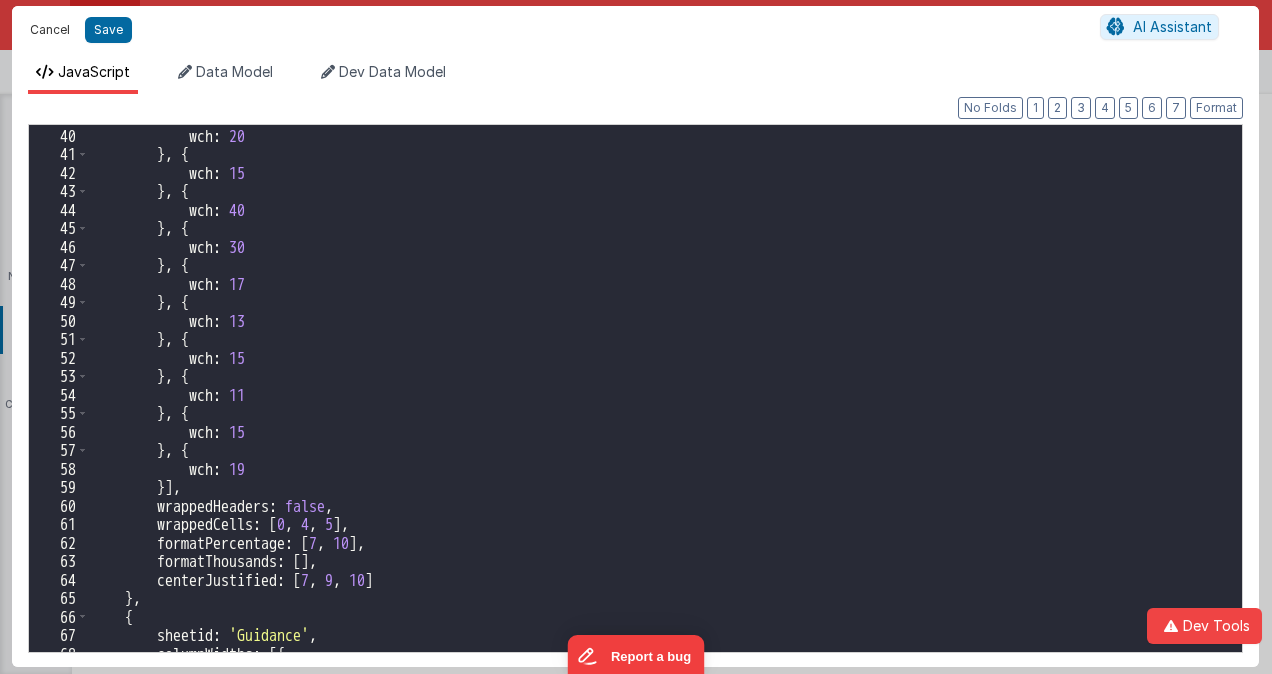 click on "Cancel" at bounding box center (50, 30) 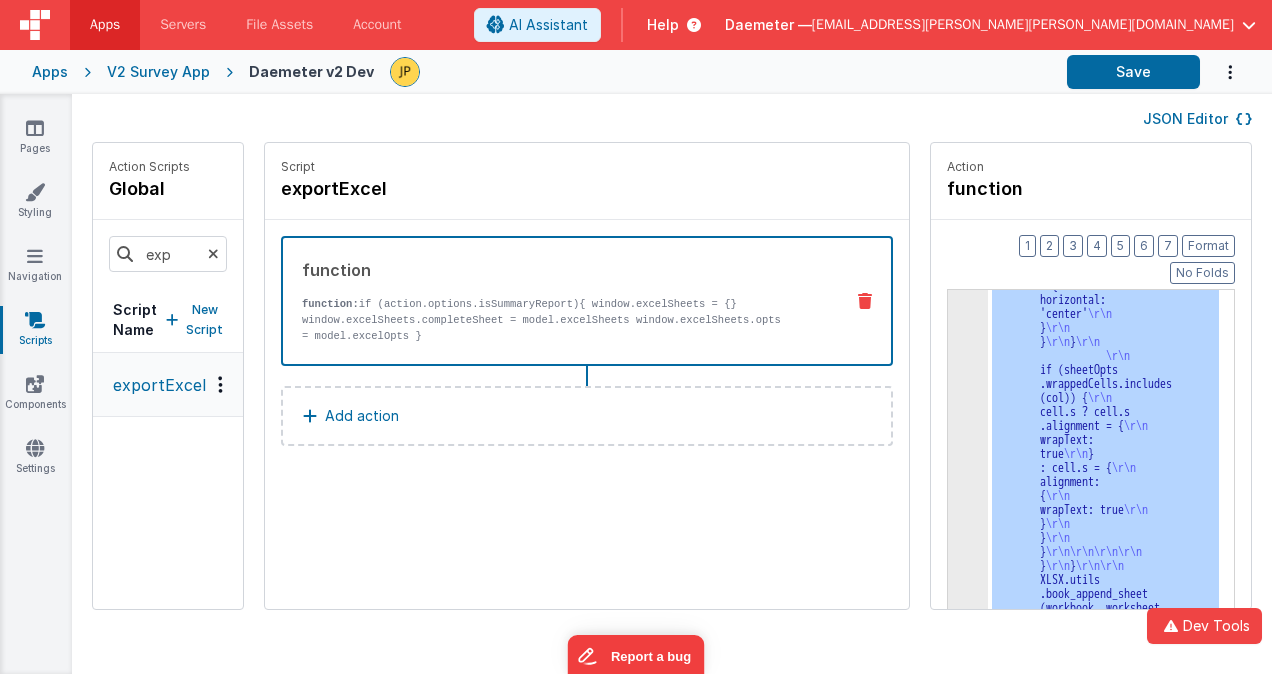 click at bounding box center (213, 254) 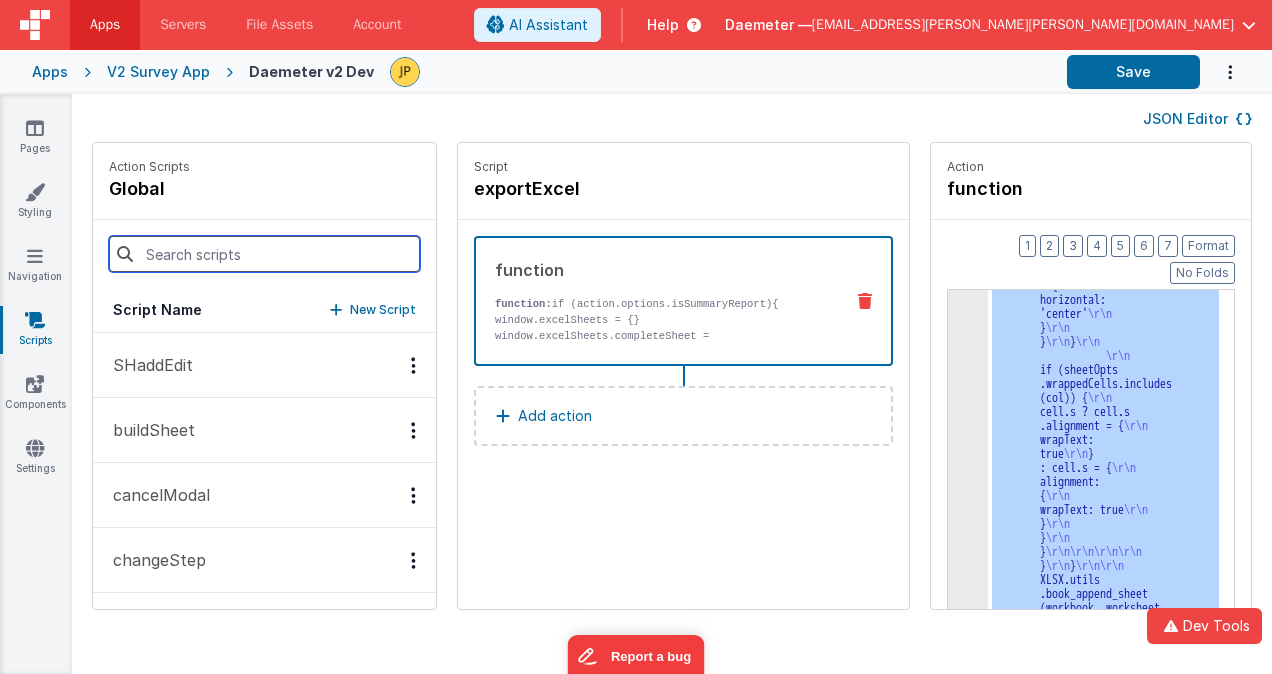click at bounding box center (264, 254) 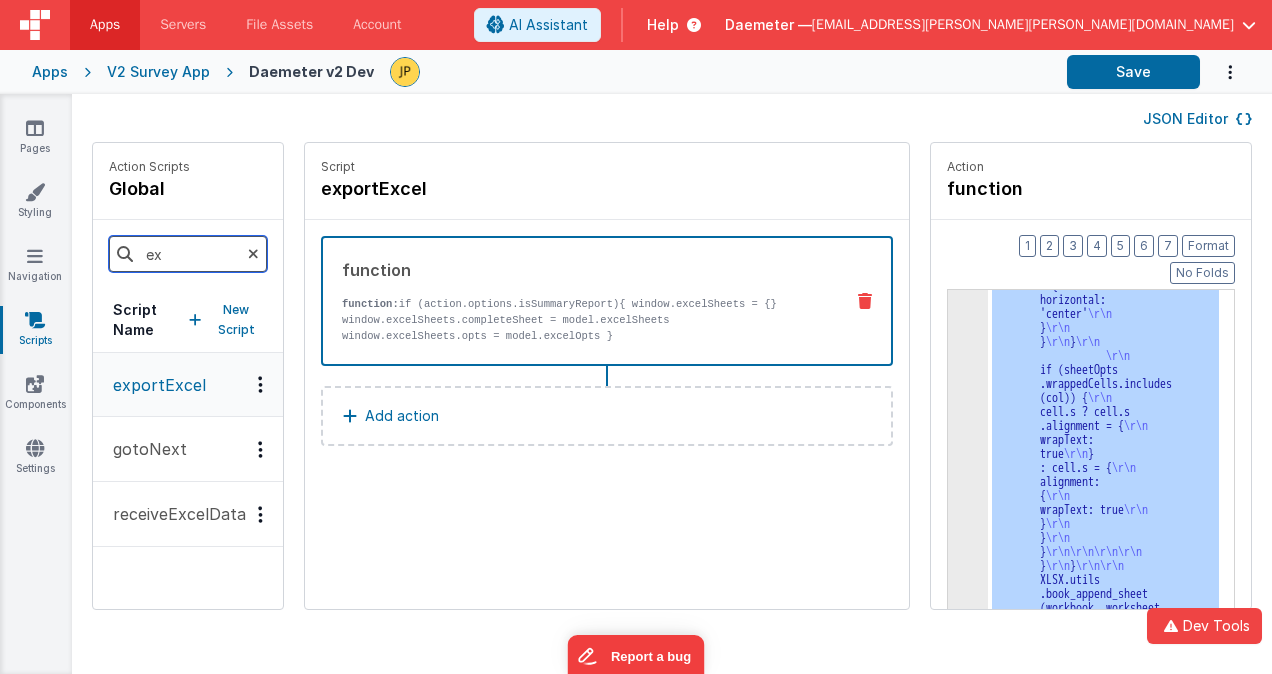 type on "ex" 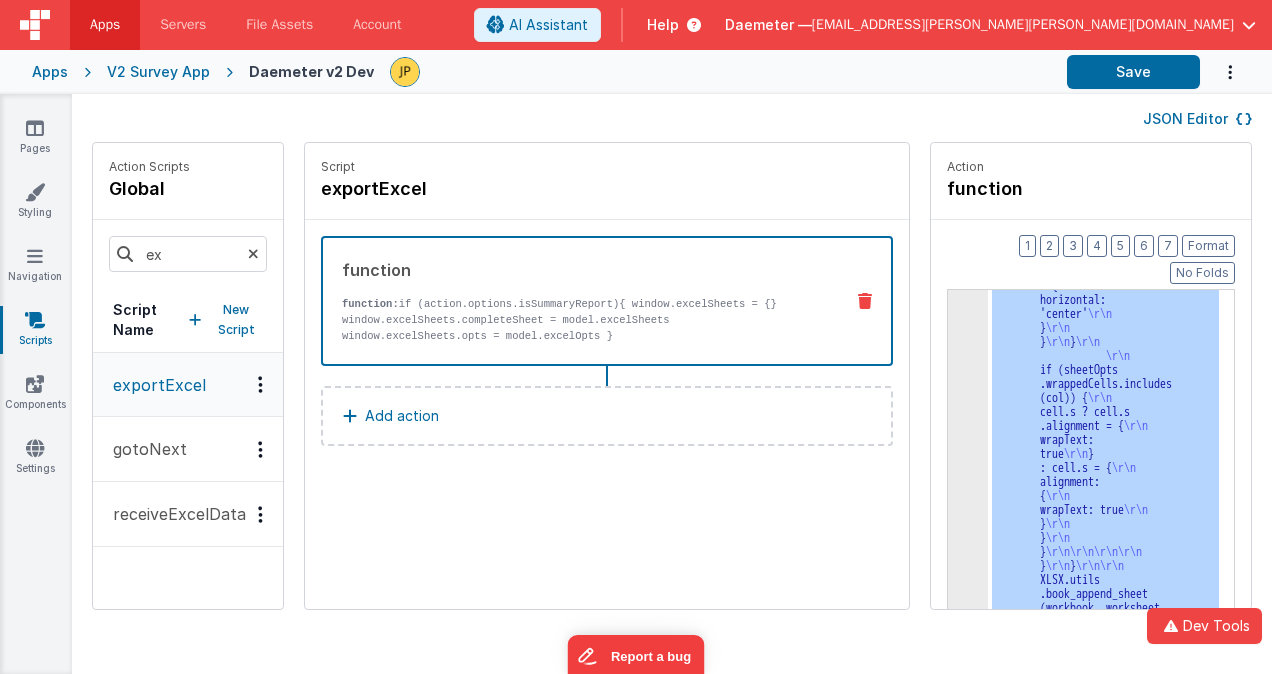 click on "receiveExcelData" at bounding box center [173, 514] 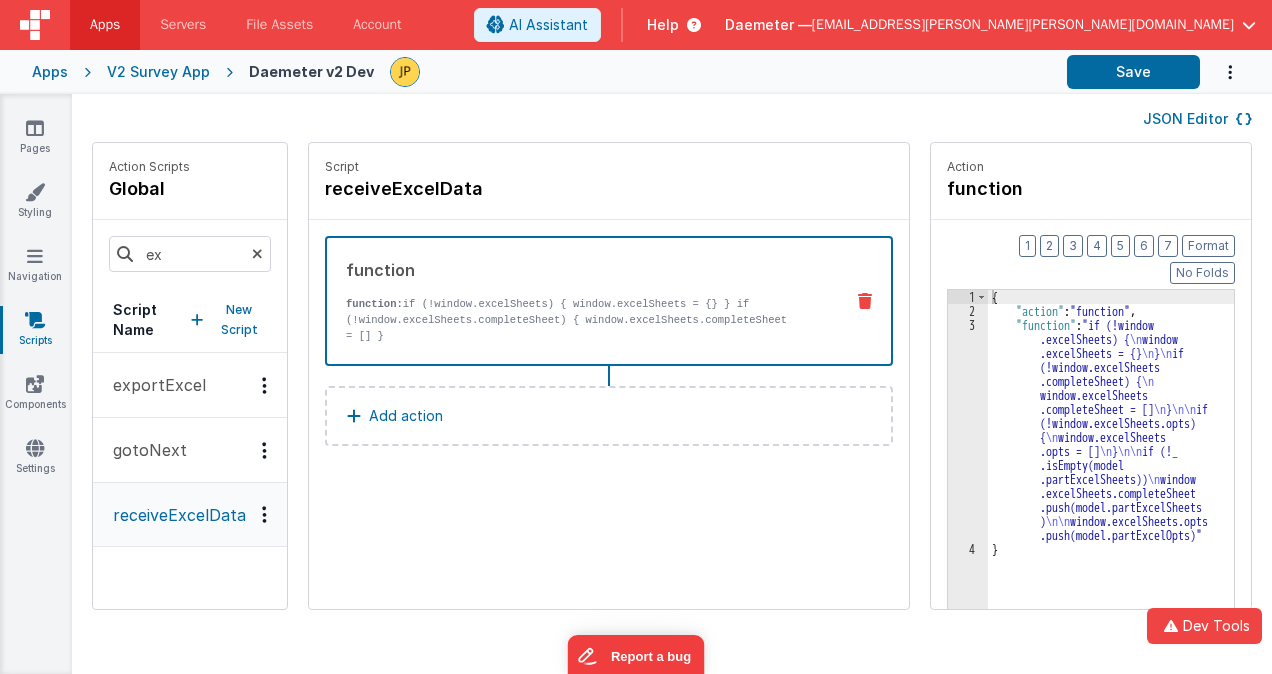 click on "exportExcel" at bounding box center [153, 385] 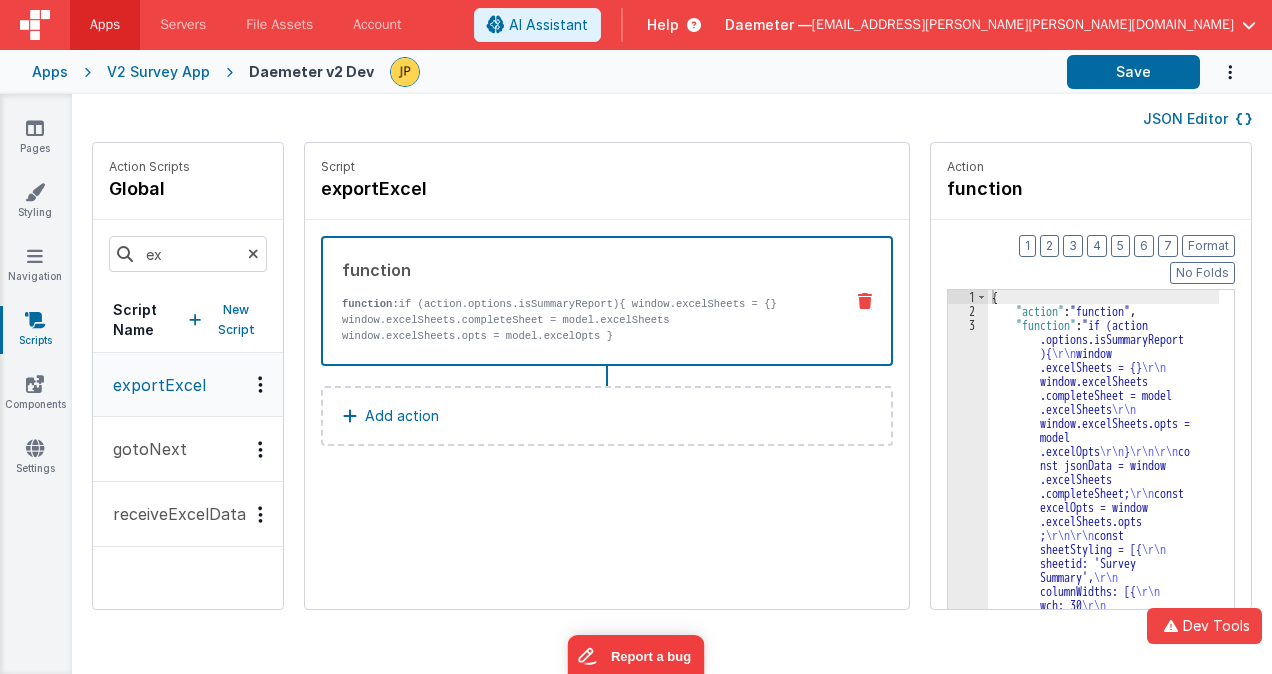 click on "3" at bounding box center (968, 2558) 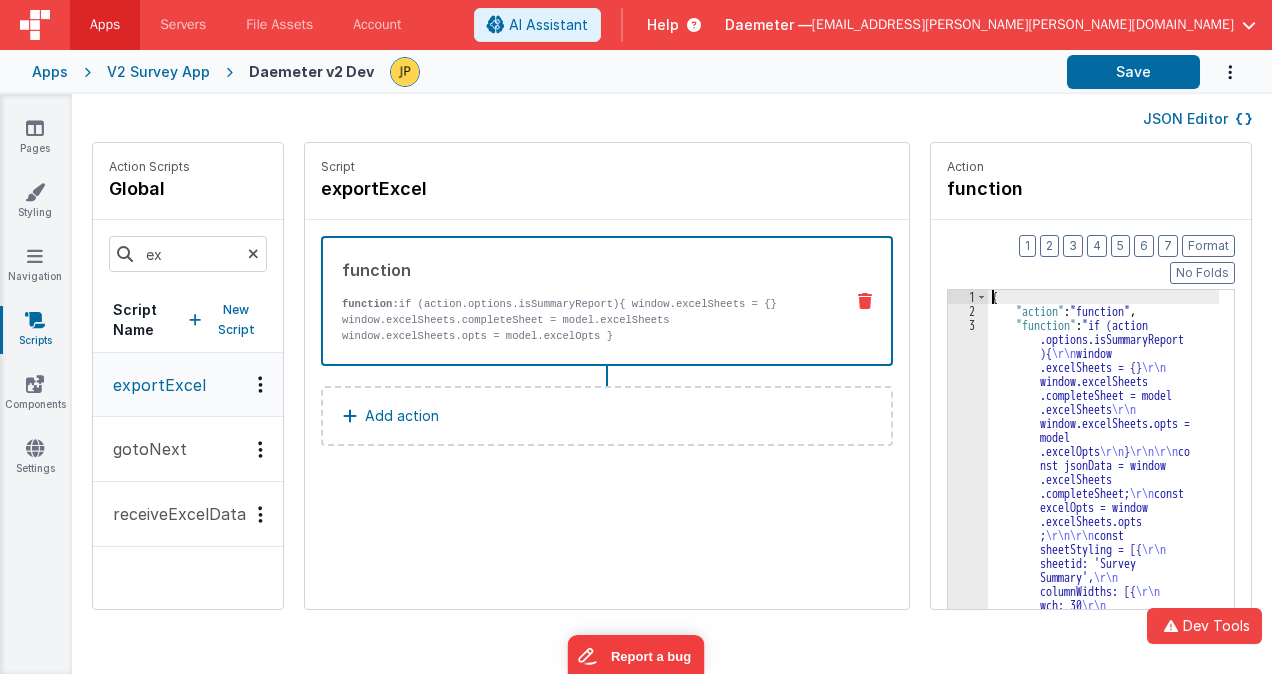 click on "3" at bounding box center [968, 2558] 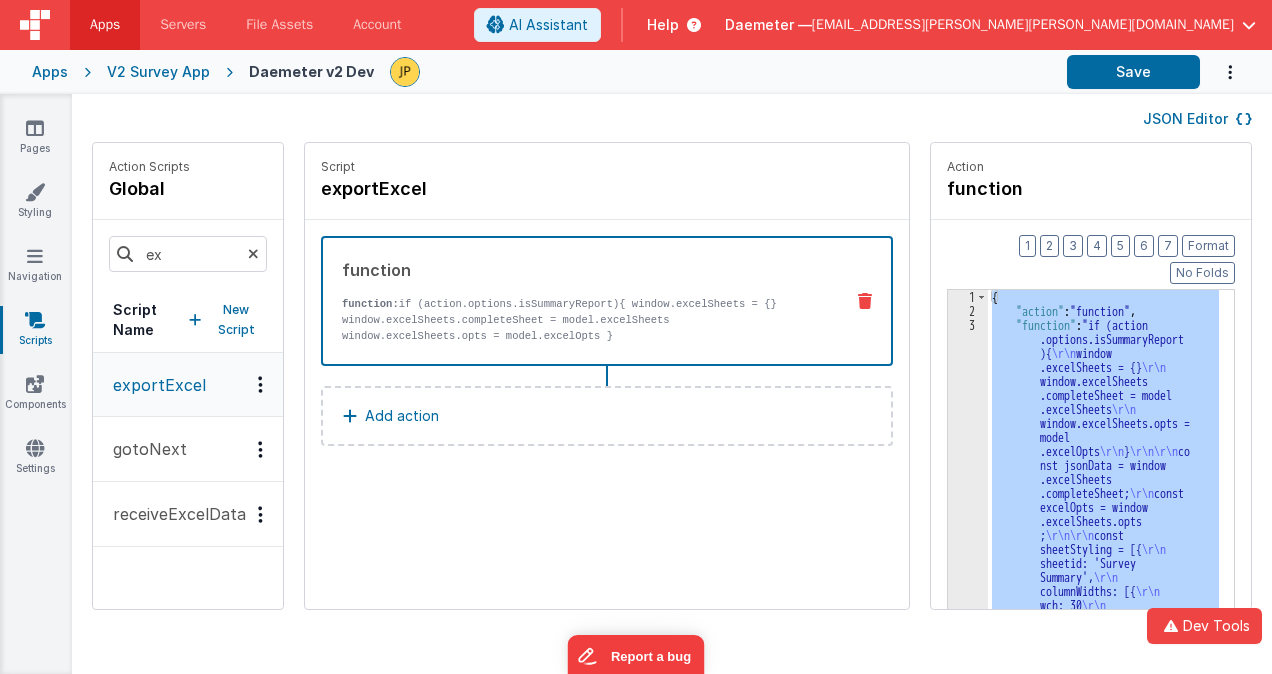 scroll, scrollTop: 4114, scrollLeft: 0, axis: vertical 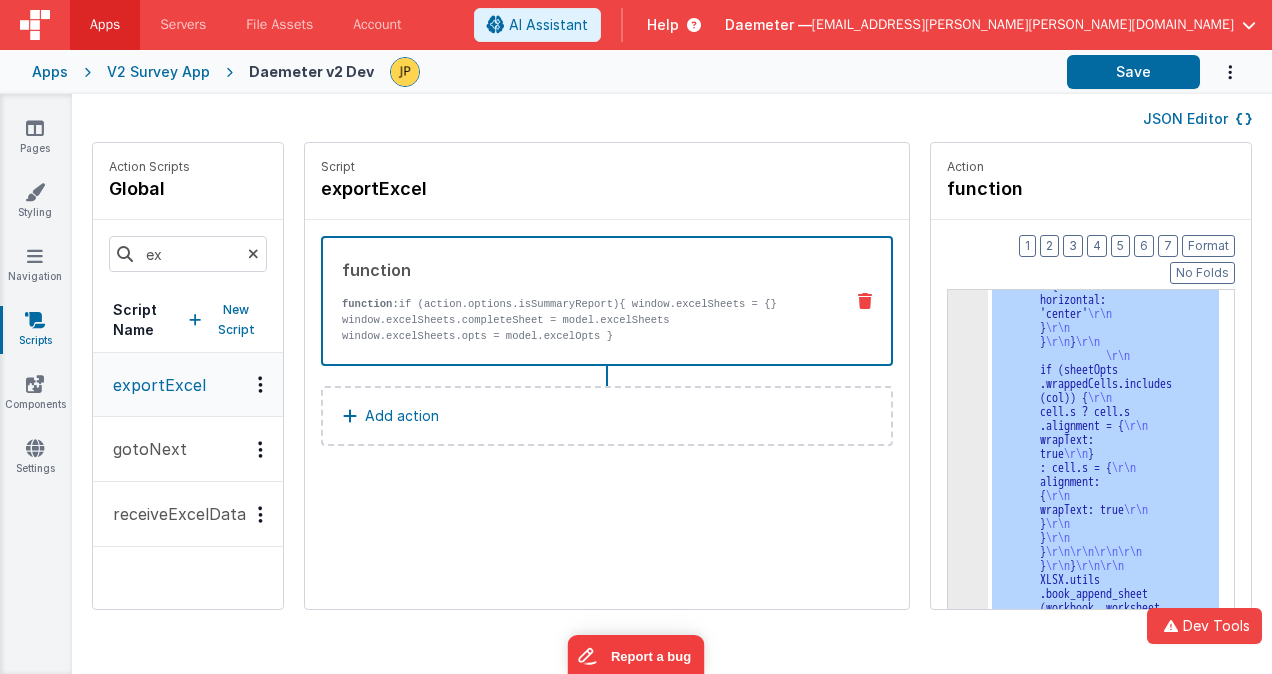 click on "3" at bounding box center [968, -1556] 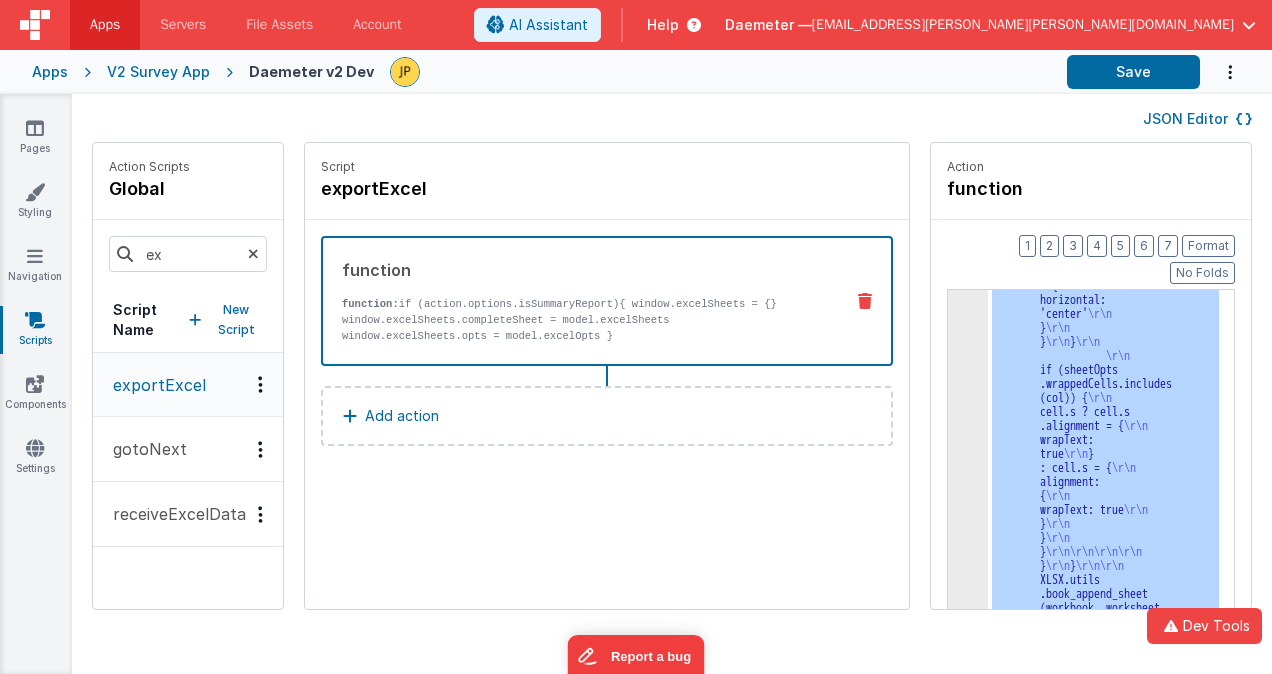 click on "3" at bounding box center [968, -1556] 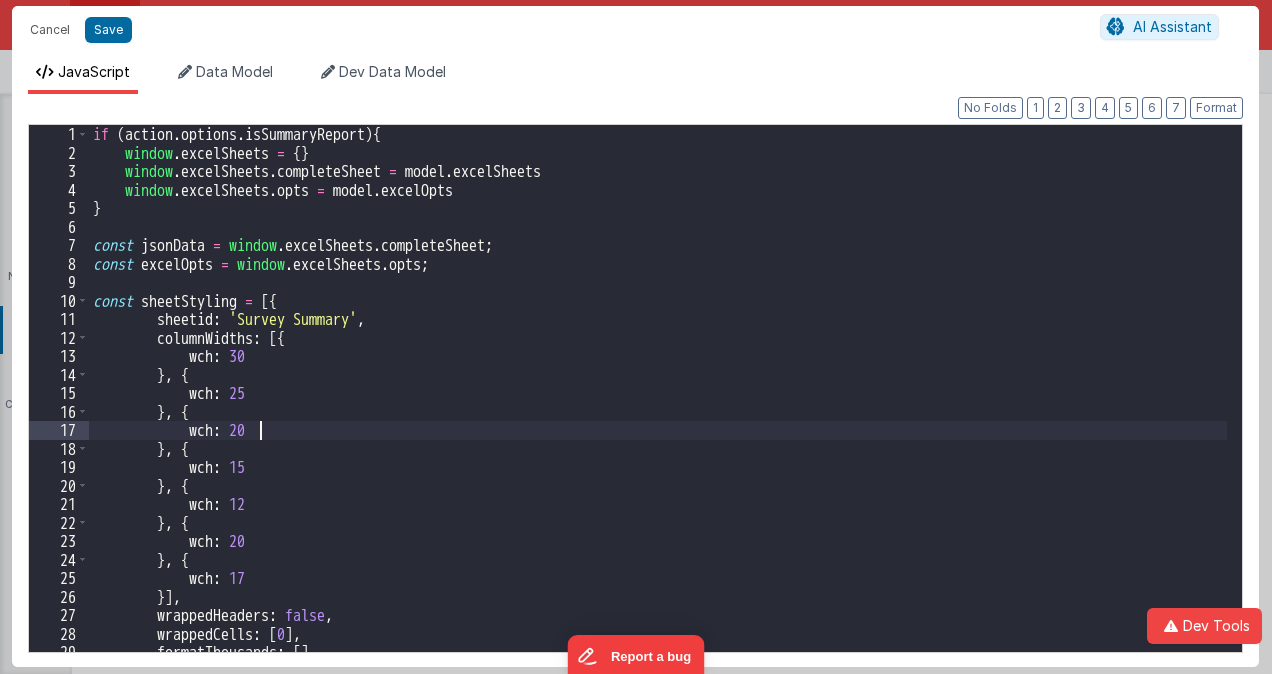click on "if   ( action . options . isSummaryReport ) {      window . excelSheets   =   { }      window . excelSheets . completeSheet   =   model . excelSheets      window . excelSheets . opts   =   model . excelOpts } const   jsonData   =   window . excelSheets . completeSheet ; const   excelOpts   =   window . excelSheets . opts ; const   sheetStyling   =   [{           sheetid :   'Survey Summary' ,           columnWidths :   [{                wch :   30           } ,   {                wch :   25           } ,   {                wch :   20           } ,   {                wch :   15           } ,   {                wch :   12           } ,   {                wch :   20           } ,   {                wch :   17           }] ,           wrappedHeaders :   false ,           wrappedCells :   [ 0 ] ,           formatThousands :   [ ] ,           formatPercentage :   [ 6 ] ," at bounding box center (658, 407) 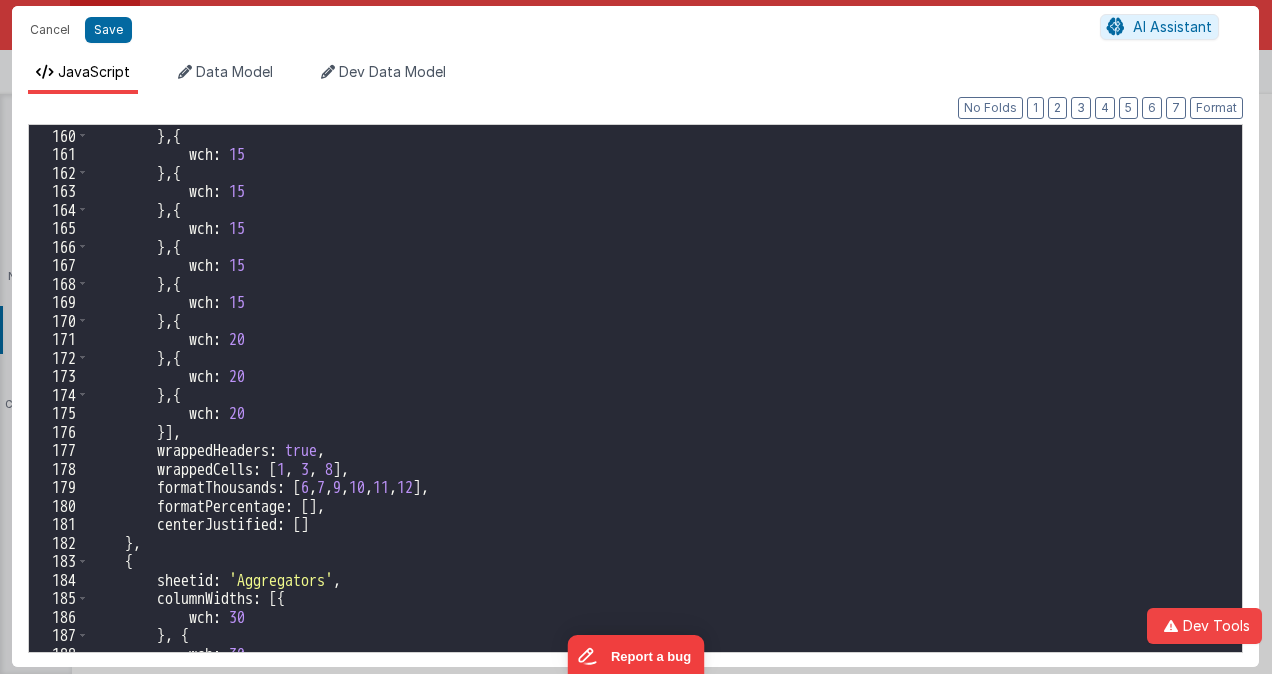 scroll, scrollTop: 2940, scrollLeft: 0, axis: vertical 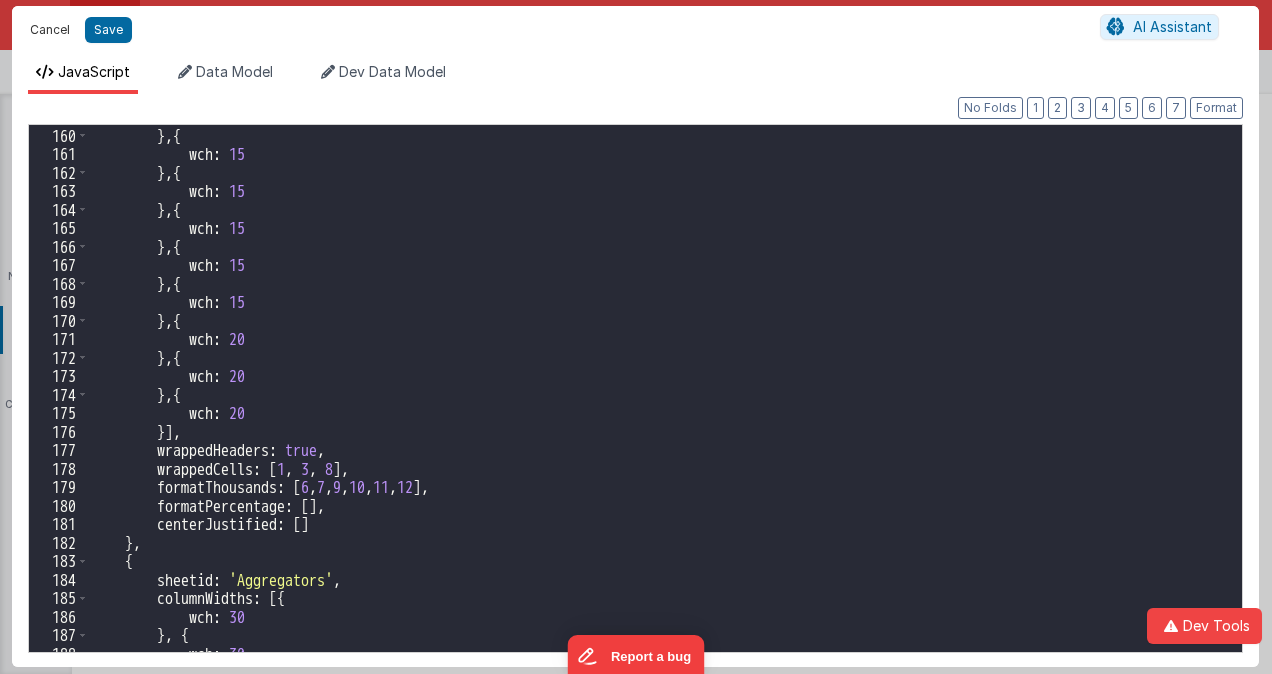 click on "Cancel" at bounding box center [50, 30] 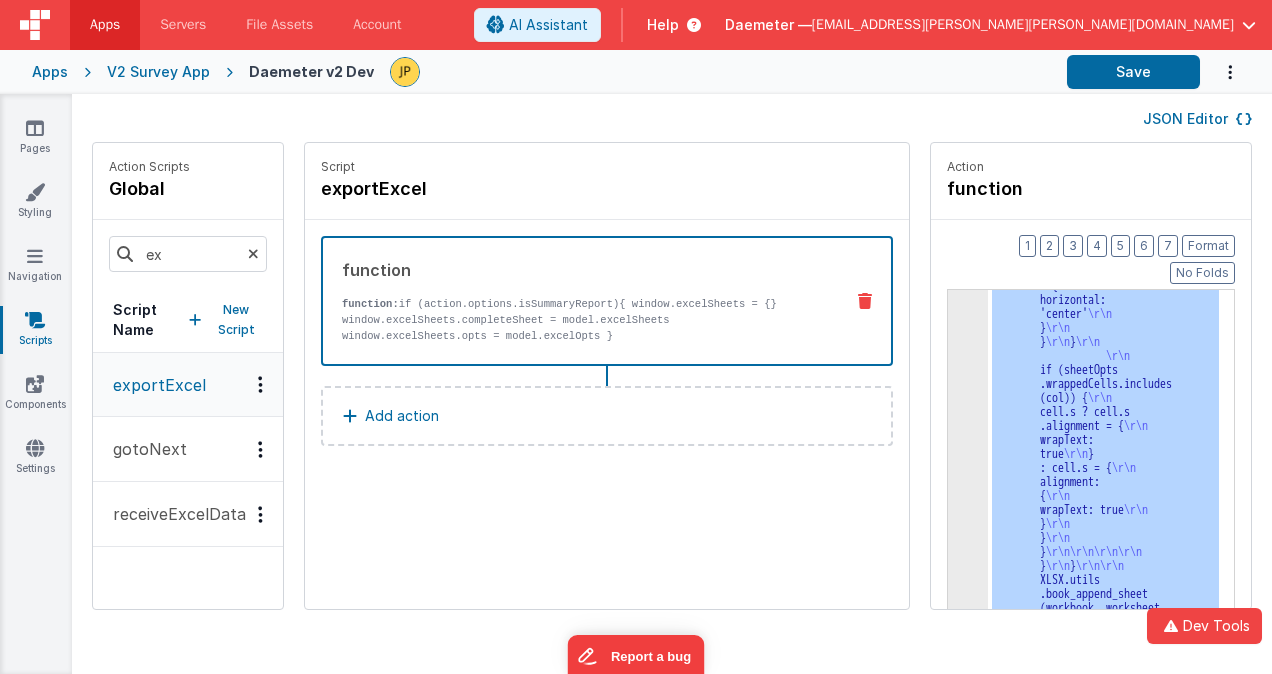 click on "3" at bounding box center [968, -1556] 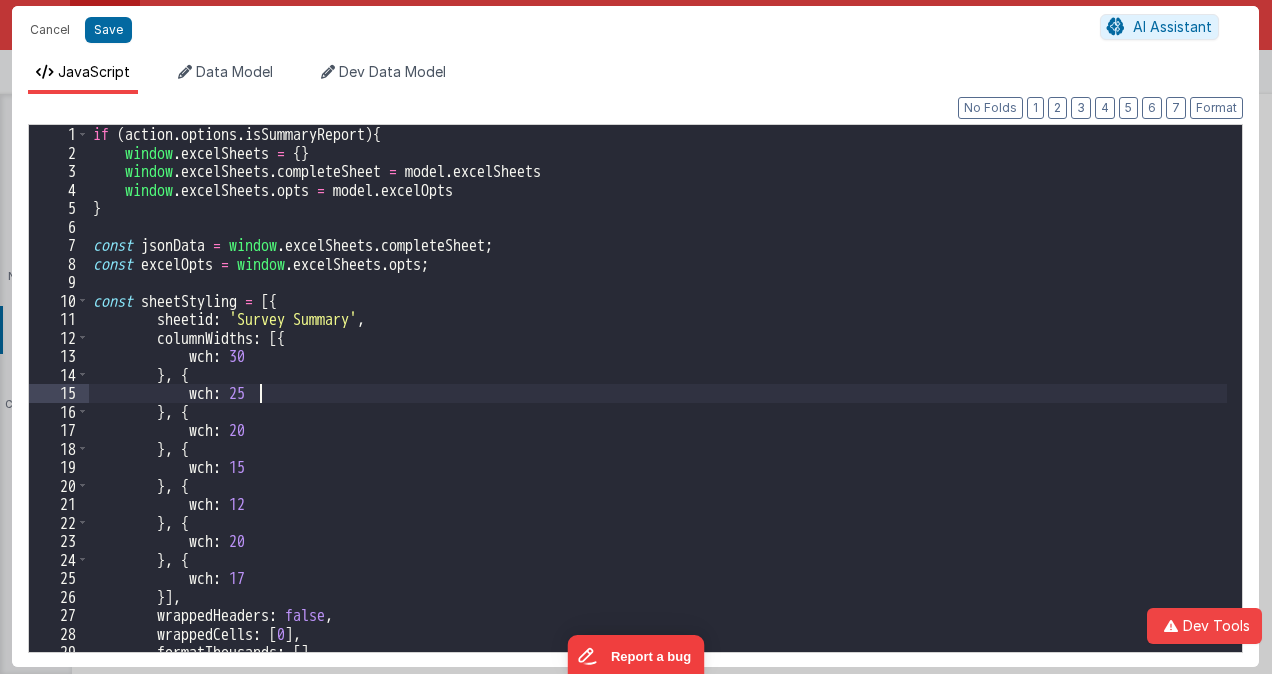 click on "if   ( action . options . isSummaryReport ) {      window . excelSheets   =   { }      window . excelSheets . completeSheet   =   model . excelSheets      window . excelSheets . opts   =   model . excelOpts } const   jsonData   =   window . excelSheets . completeSheet ; const   excelOpts   =   window . excelSheets . opts ; const   sheetStyling   =   [{           sheetid :   'Survey Summary' ,           columnWidths :   [{                wch :   30           } ,   {                wch :   25           } ,   {                wch :   20           } ,   {                wch :   15           } ,   {                wch :   12           } ,   {                wch :   20           } ,   {                wch :   17           }] ,           wrappedHeaders :   false ,           wrappedCells :   [ 0 ] ,           formatThousands :   [ ] ,           formatPercentage :   [ 6 ] ," at bounding box center (658, 407) 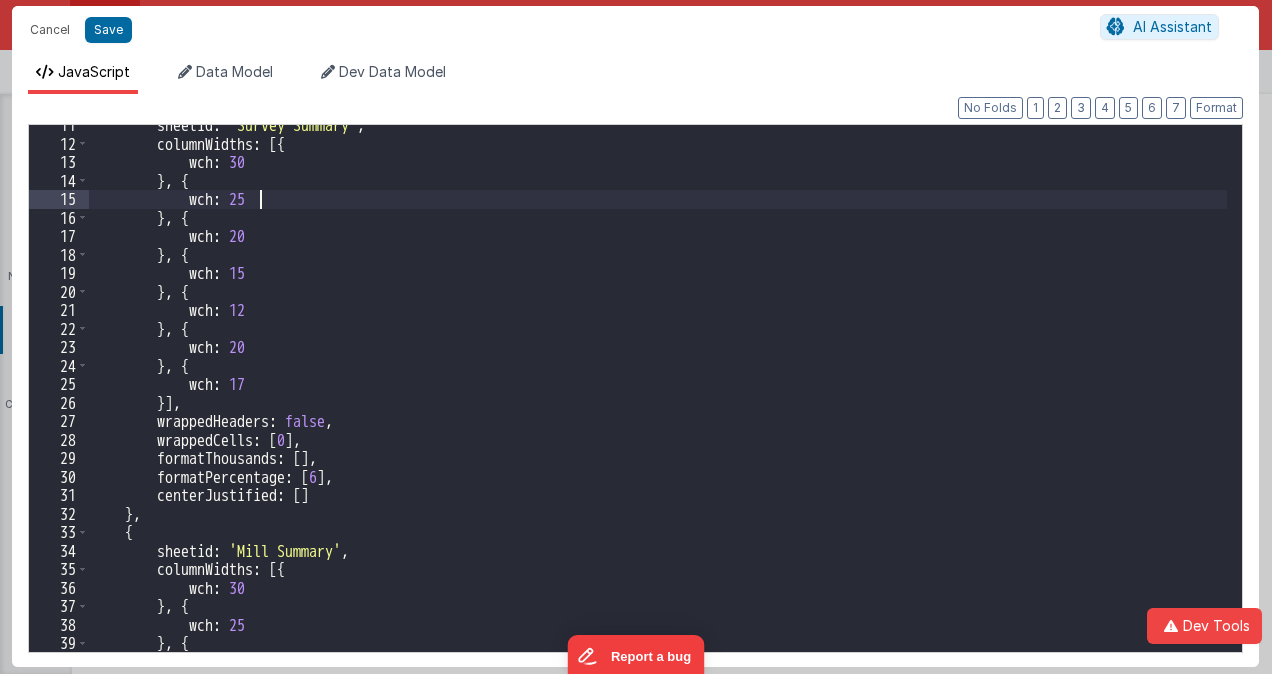 scroll, scrollTop: 194, scrollLeft: 0, axis: vertical 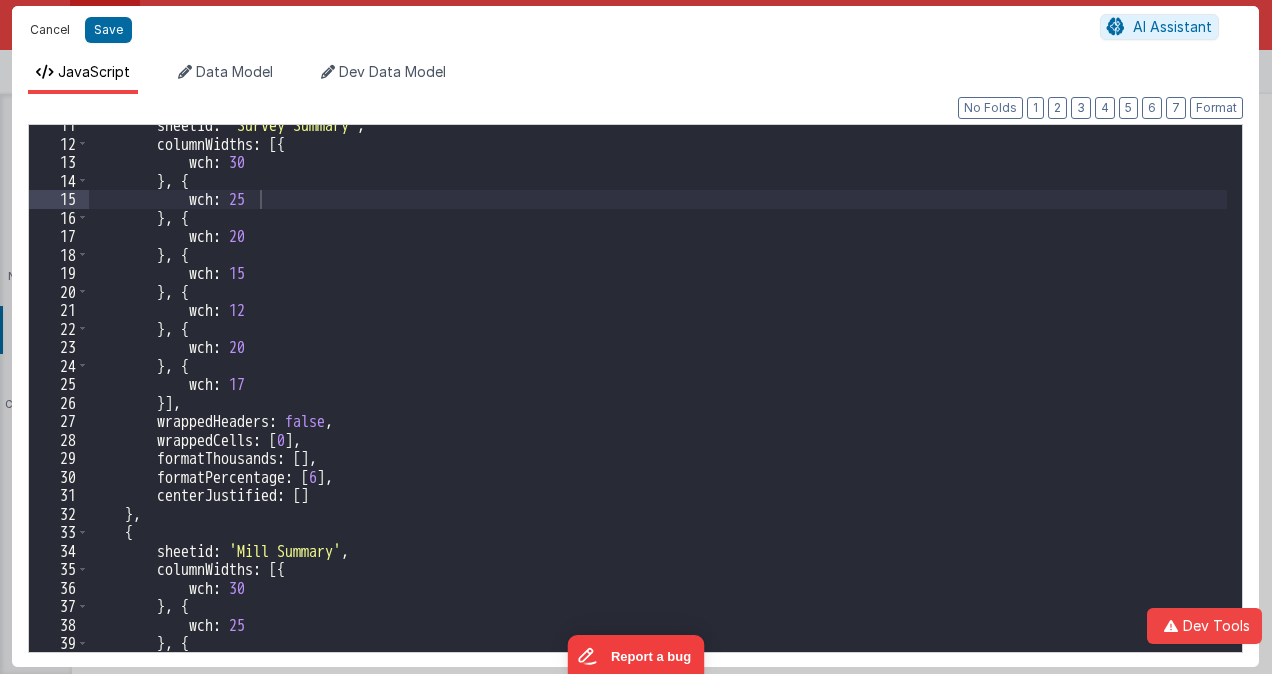click on "Cancel" at bounding box center (50, 30) 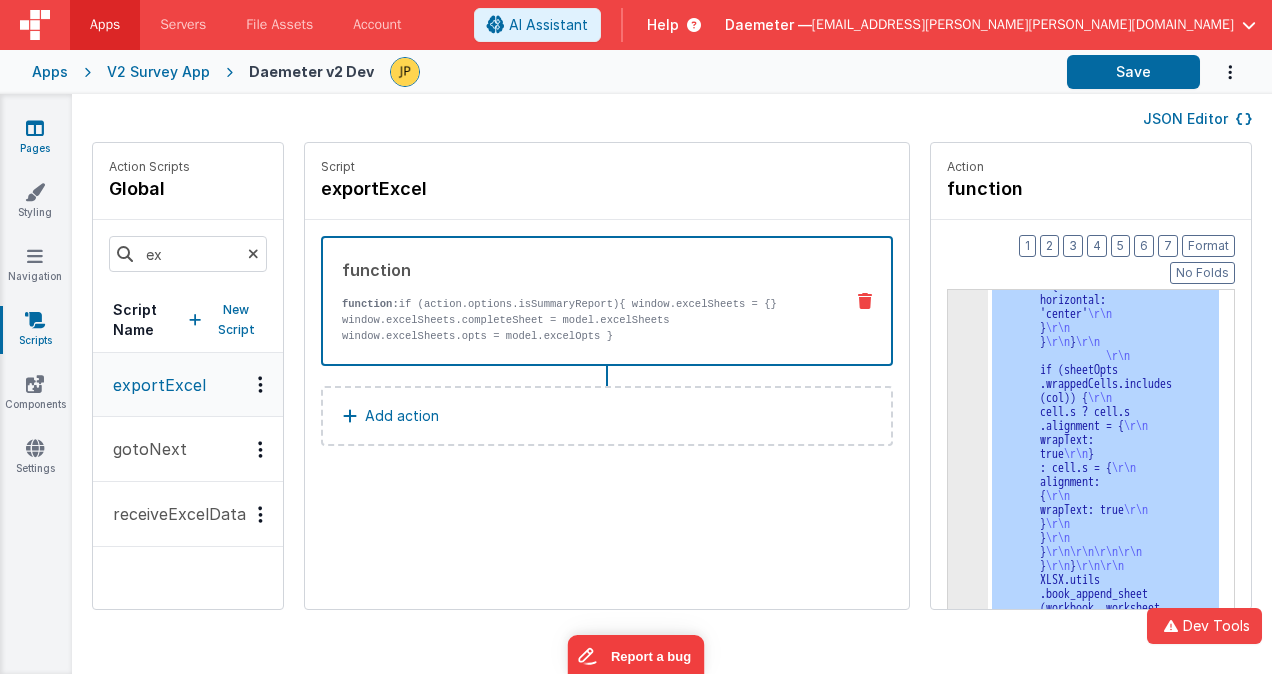 click at bounding box center (35, 128) 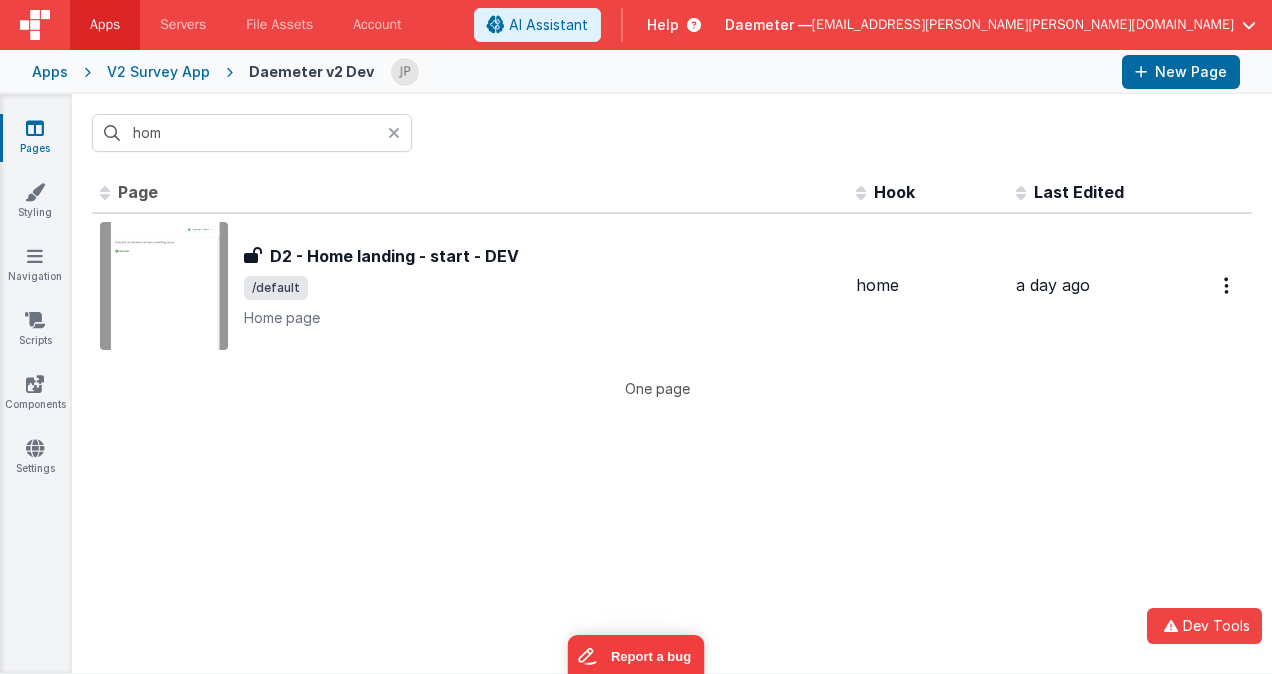 click at bounding box center (394, 133) 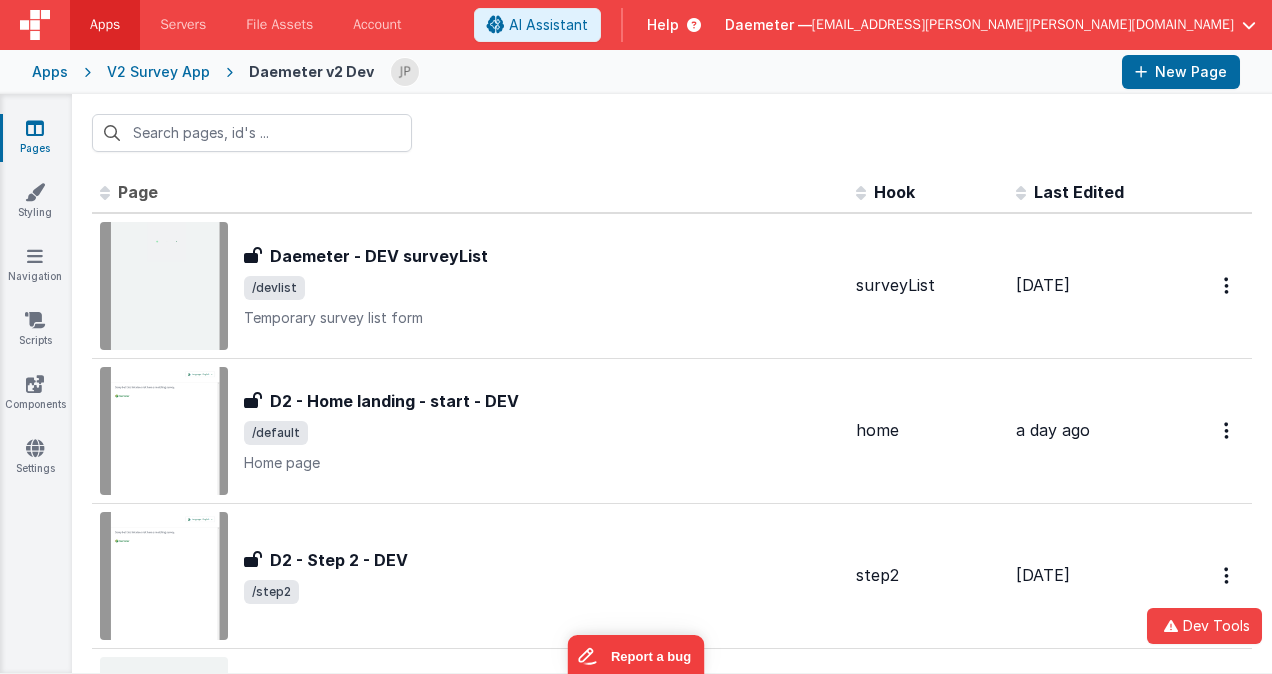 click on "Apps" at bounding box center (50, 72) 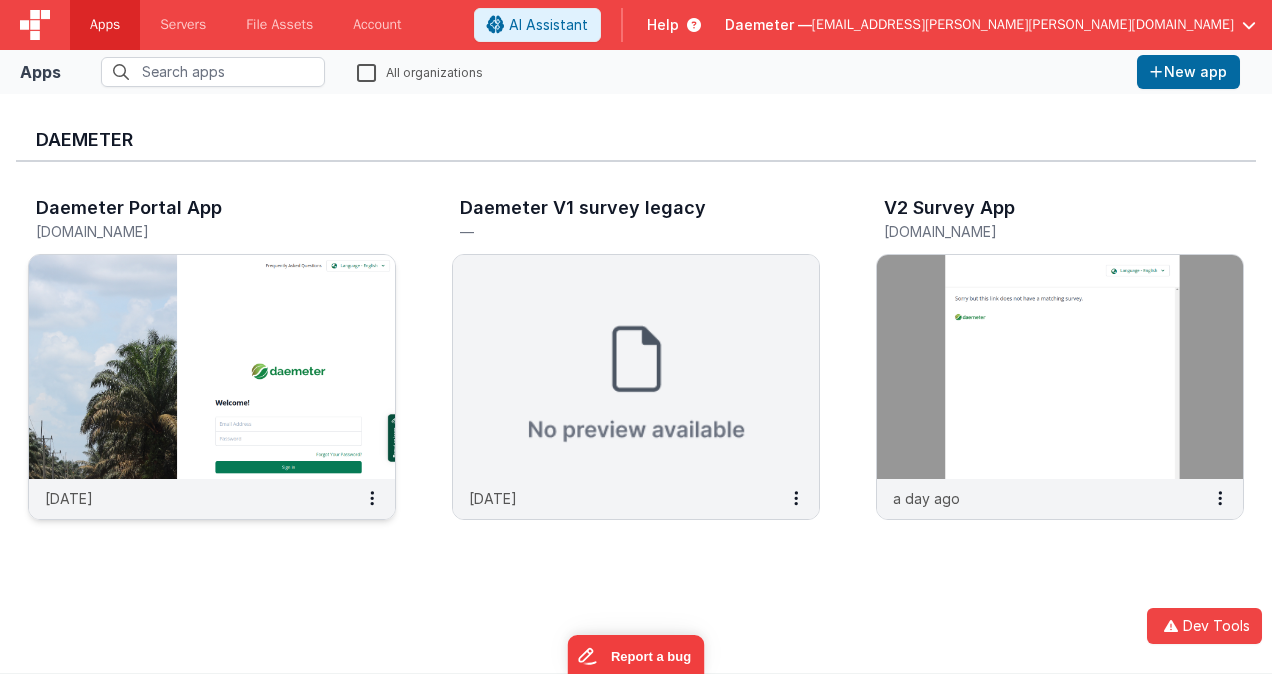 click at bounding box center [212, 367] 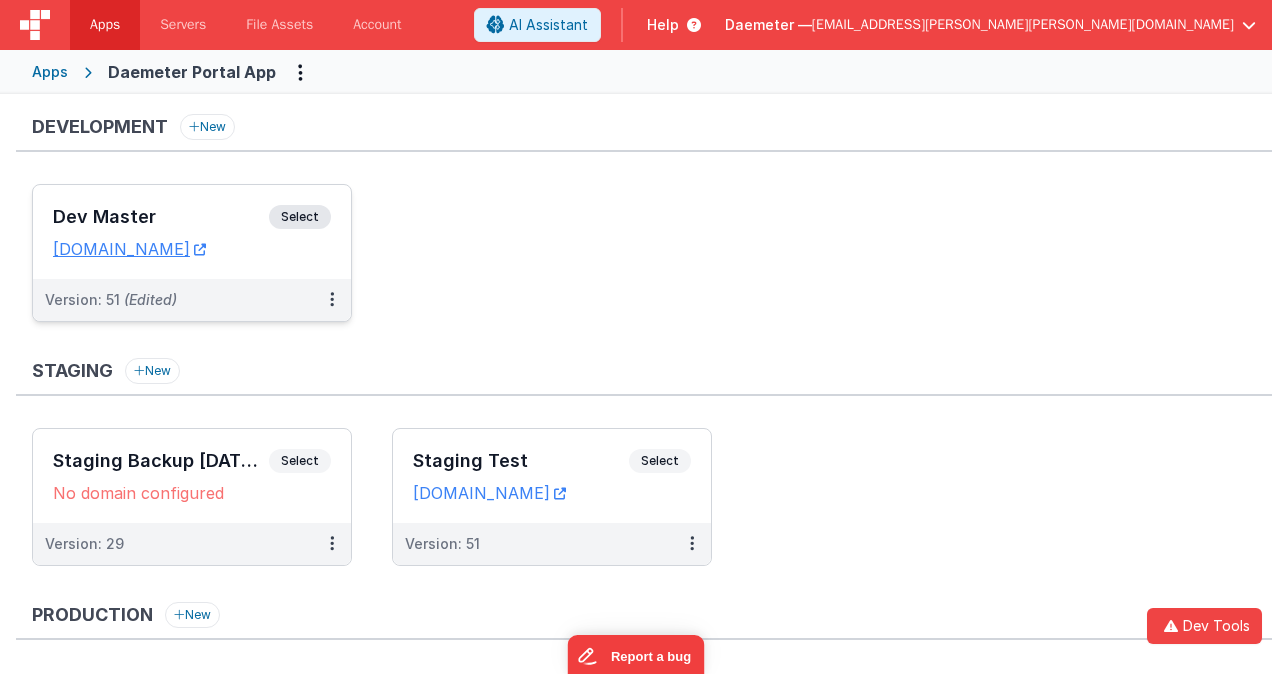 click on "Dev Master" at bounding box center (161, 217) 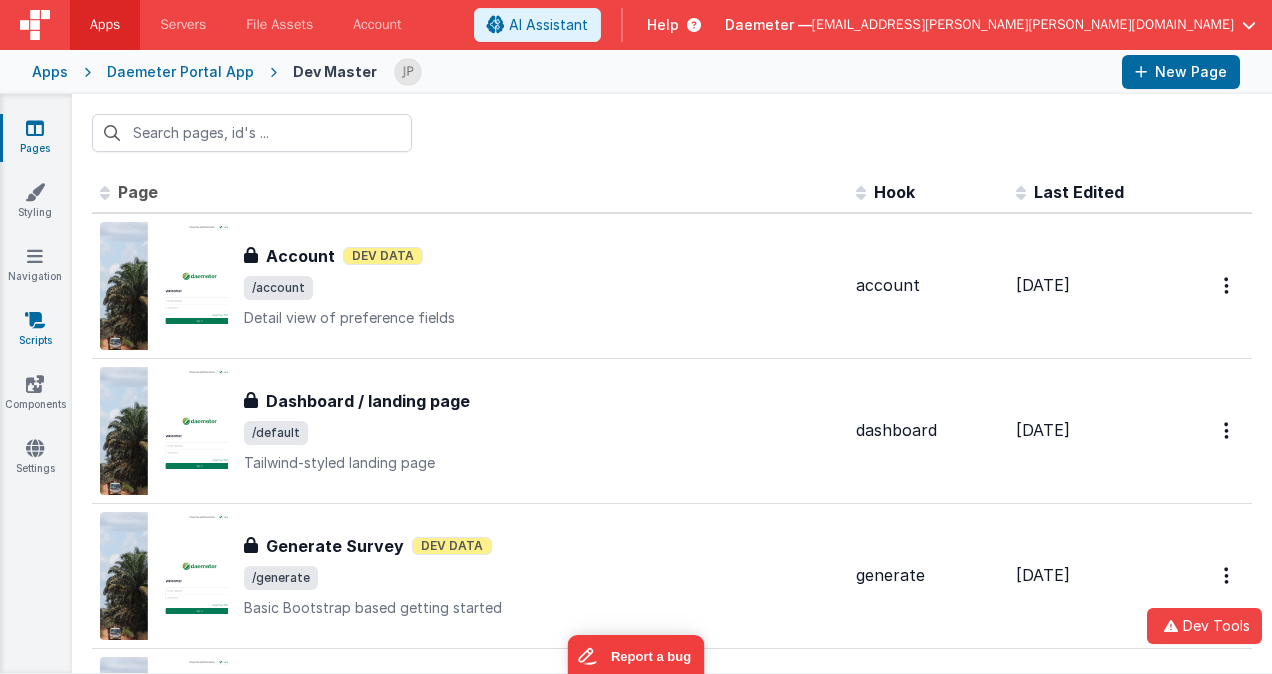 click on "Scripts" at bounding box center (35, 330) 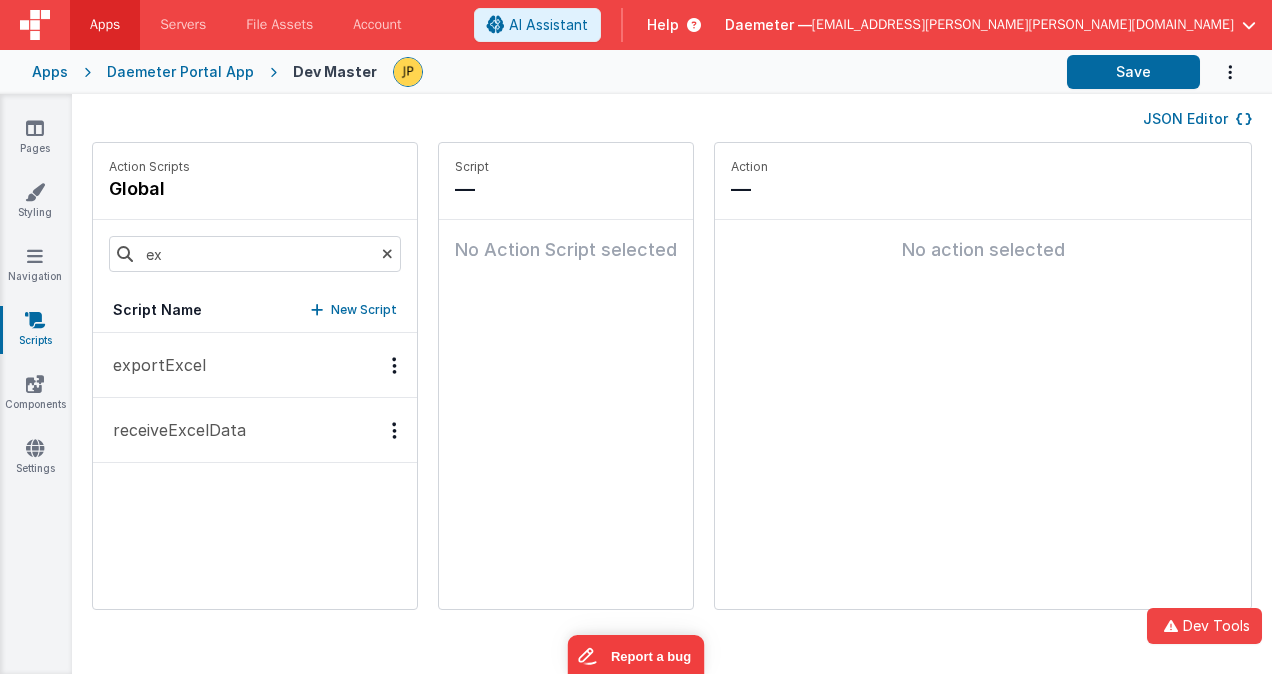 click on "exportExcel" at bounding box center [255, 365] 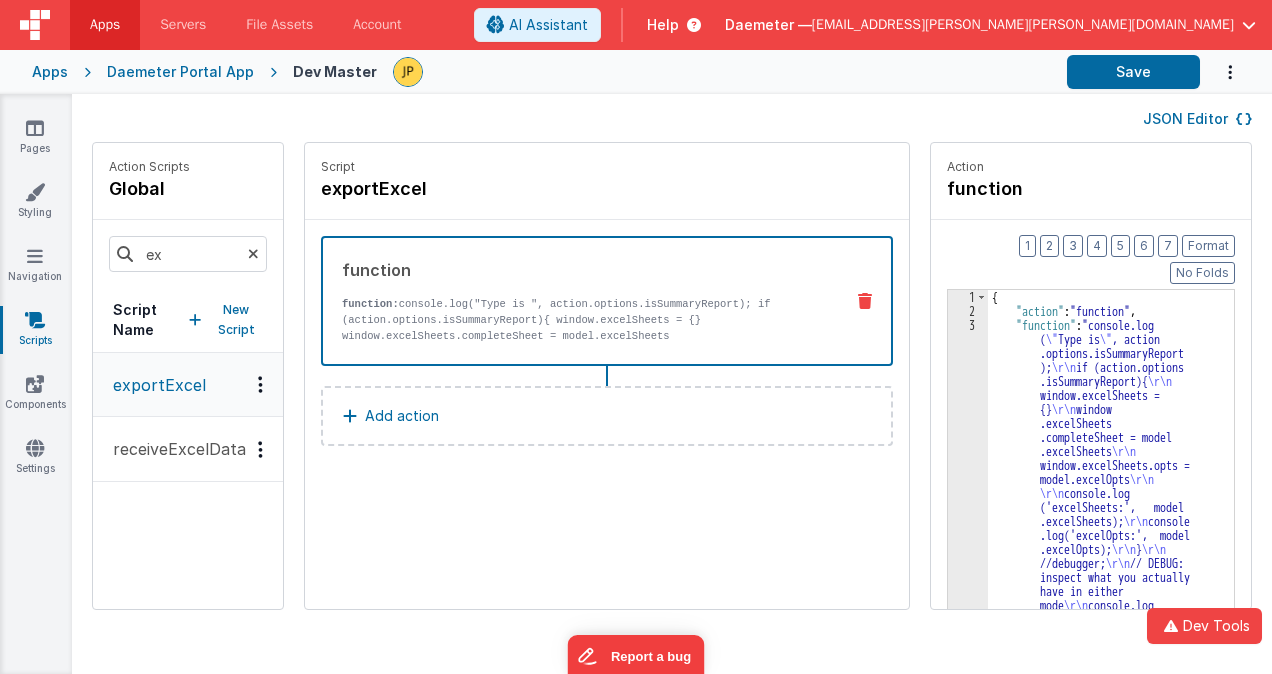click on "exportExcel" at bounding box center [188, 385] 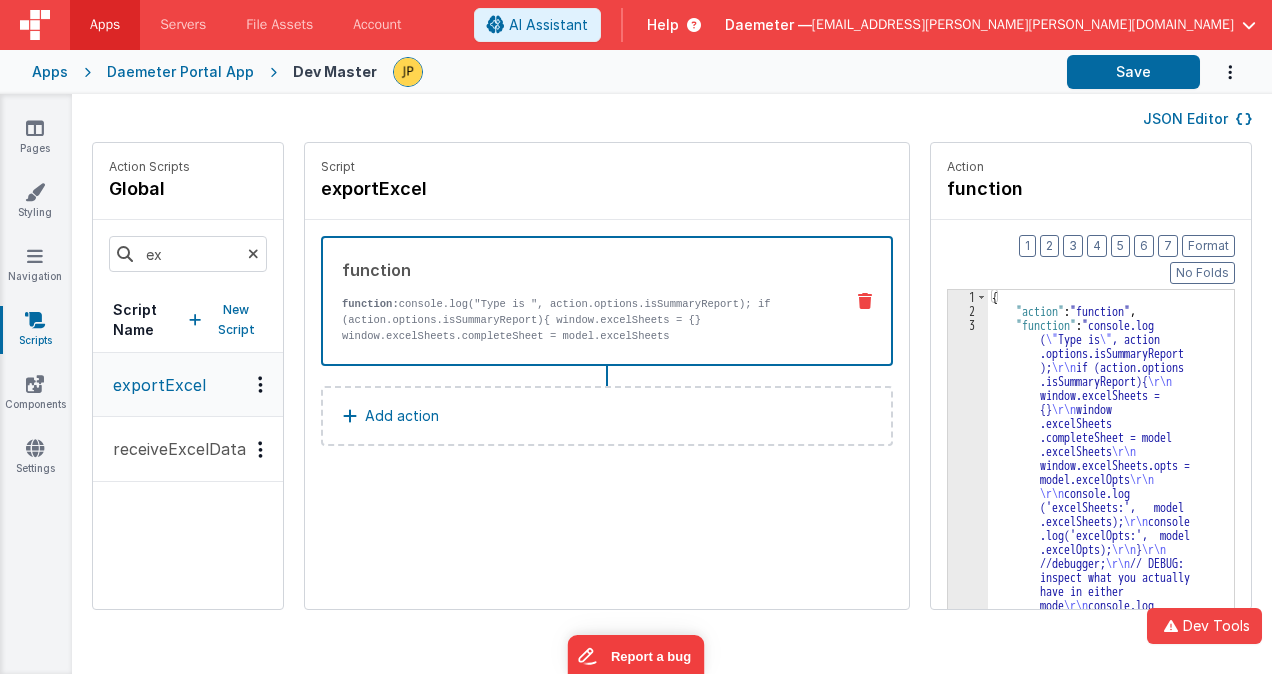 click on "3" at bounding box center (968, 2705) 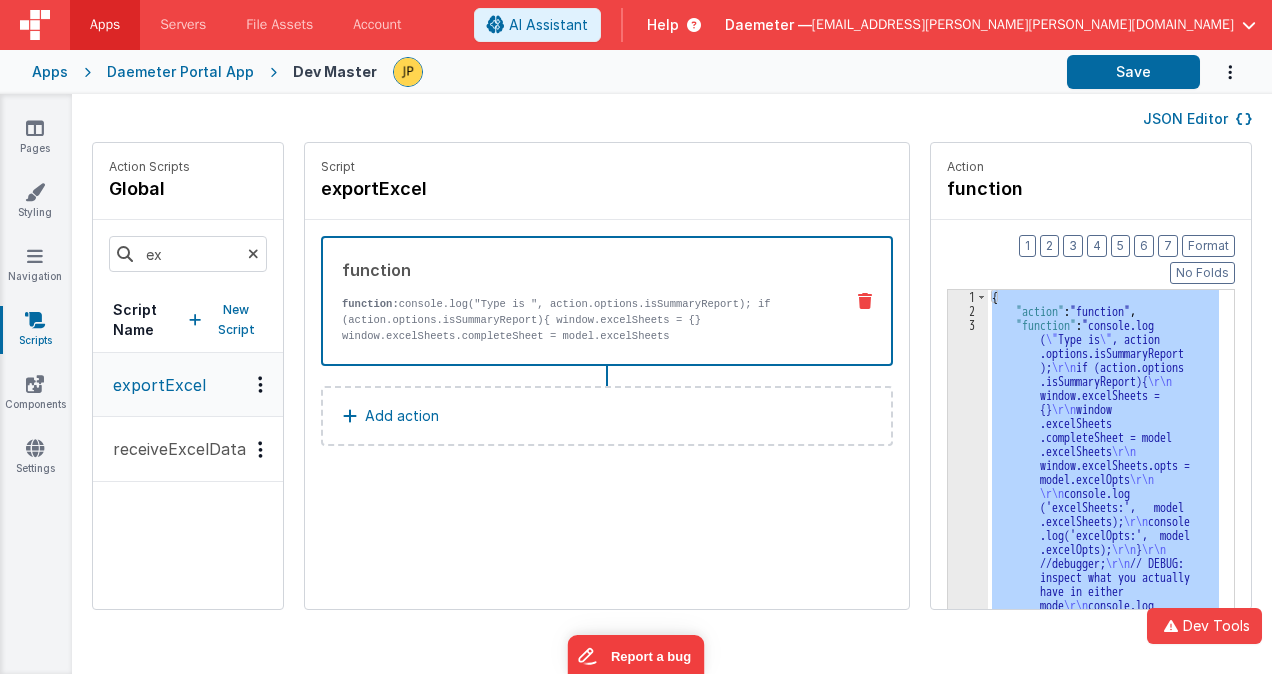scroll, scrollTop: 4408, scrollLeft: 0, axis: vertical 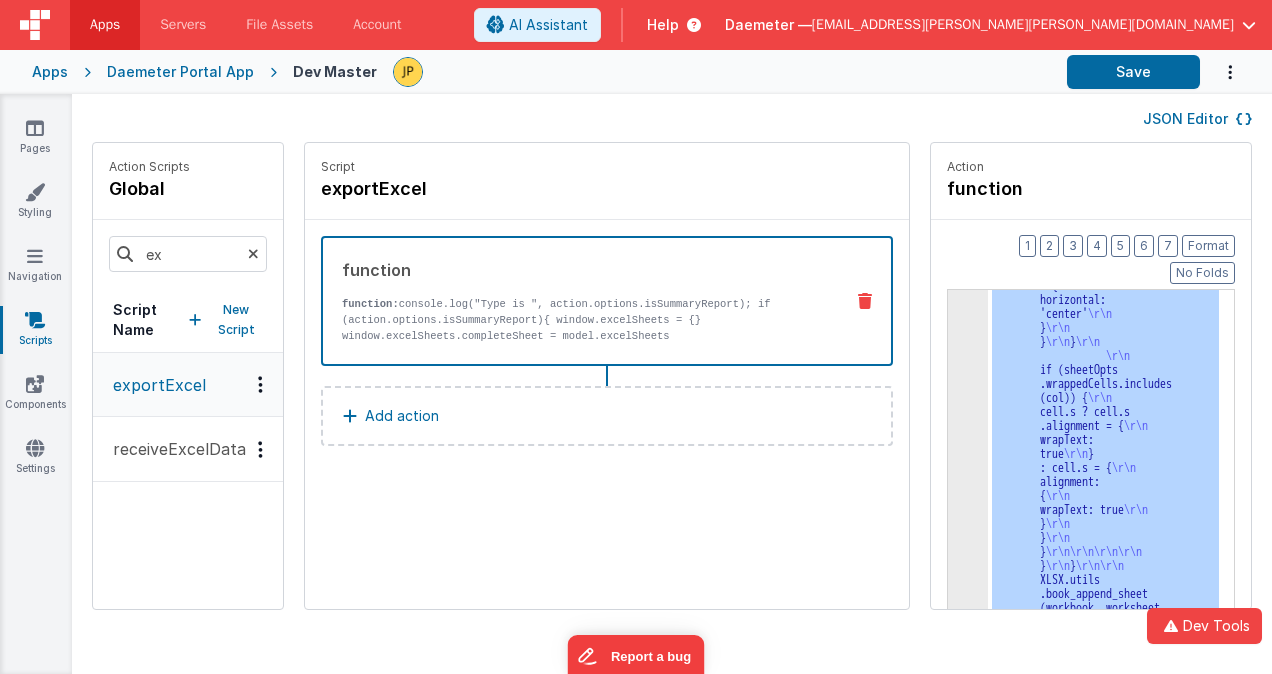 click on "3" at bounding box center [968, -1703] 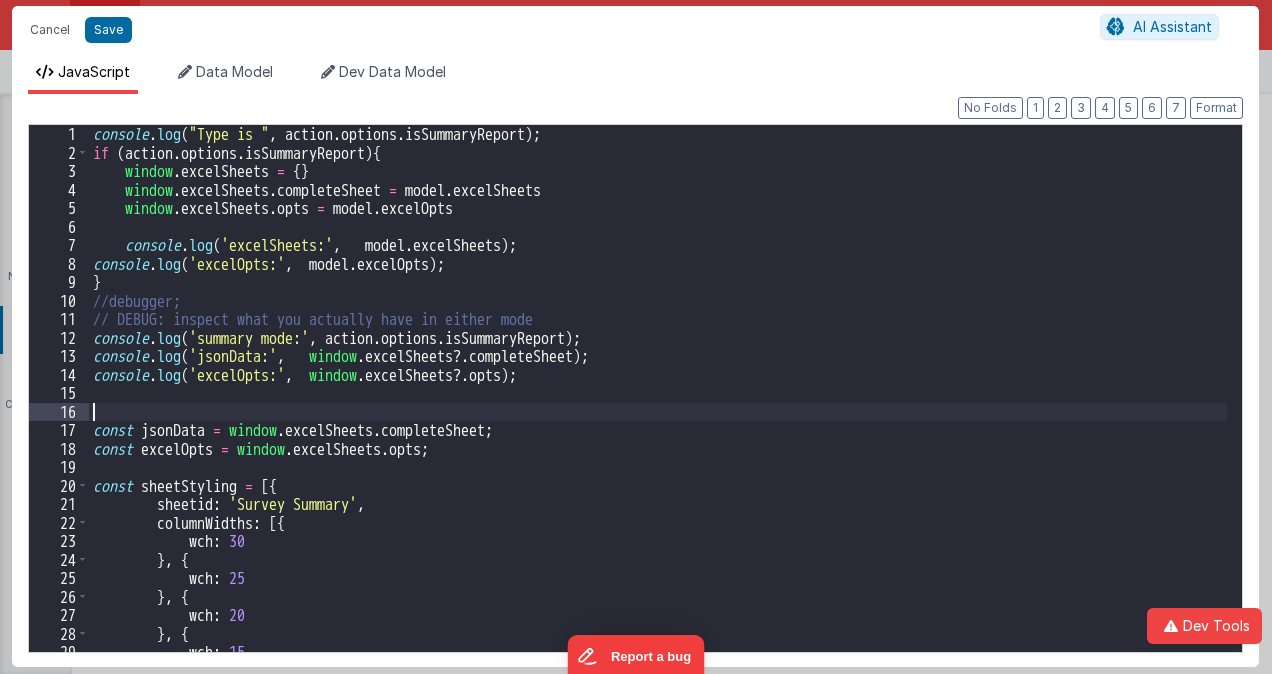 click on "console . log ( "Type is " ,   action . options . isSummaryReport ) ; if   ( action . options . isSummaryReport ) {      window . excelSheets   =   { }      window . excelSheets . completeSheet   =   model . excelSheets      window . excelSheets . opts   =   model . excelOpts           console . log ( 'excelSheets:' ,     model . excelSheets ) ; console . log ( 'excelOpts:' ,    model . excelOpts ) ; } //debugger; // DEBUG: inspect what you actually have in either mode console . log ( 'summary mode:' ,   action . options . isSummaryReport ) ; console . log ( 'jsonData:' ,     window . excelSheets ?. completeSheet ) ; console . log ( 'excelOpts:' ,    window . excelSheets ?. opts ) ; const   jsonData   =   window . excelSheets . completeSheet ; const   excelOpts   =   window . excelSheets . opts ; const   sheetStyling   =   [{           sheetid :   'Survey Summary' ,           columnWidths :   [{                wch :   30           } ,   {                wch :   25           } ,   {                wch :   20 }" at bounding box center (658, 407) 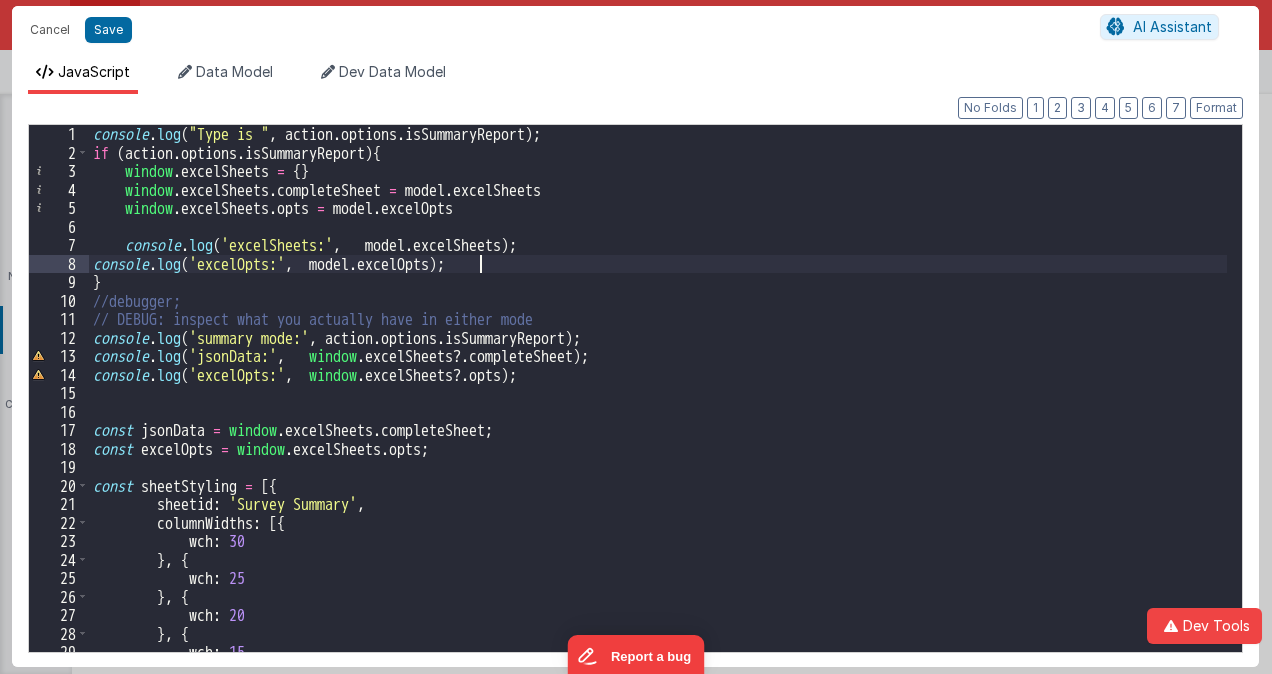 click on "console . log ( "Type is " ,   action . options . isSummaryReport ) ; if   ( action . options . isSummaryReport ) {      window . excelSheets   =   { }      window . excelSheets . completeSheet   =   model . excelSheets      window . excelSheets . opts   =   model . excelOpts           console . log ( 'excelSheets:' ,     model . excelSheets ) ; console . log ( 'excelOpts:' ,    model . excelOpts ) ; } //debugger; // DEBUG: inspect what you actually have in either mode console . log ( 'summary mode:' ,   action . options . isSummaryReport ) ; console . log ( 'jsonData:' ,     window . excelSheets ?. completeSheet ) ; console . log ( 'excelOpts:' ,    window . excelSheets ?. opts ) ; const   jsonData   =   window . excelSheets . completeSheet ; const   excelOpts   =   window . excelSheets . opts ; const   sheetStyling   =   [{           sheetid :   'Survey Summary' ,           columnWidths :   [{                wch :   30           } ,   {                wch :   25           } ,   {                wch :   20 }" at bounding box center [658, 407] 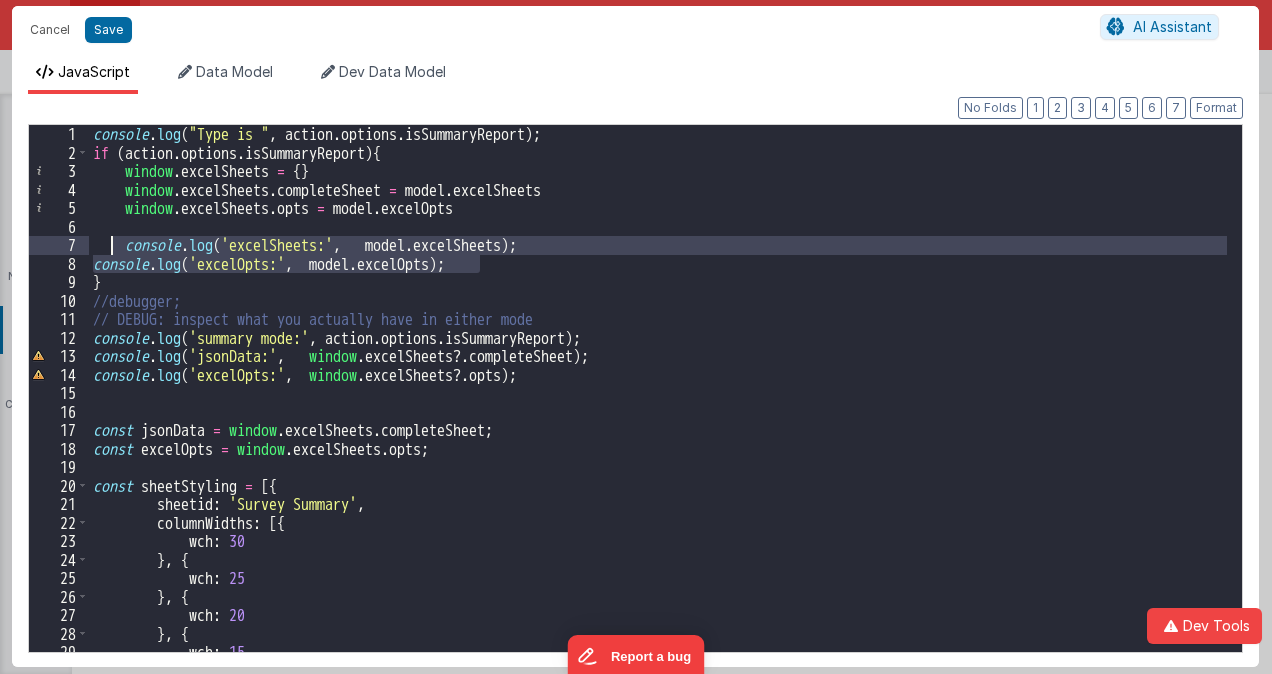 drag, startPoint x: 520, startPoint y: 267, endPoint x: 112, endPoint y: 245, distance: 408.5927 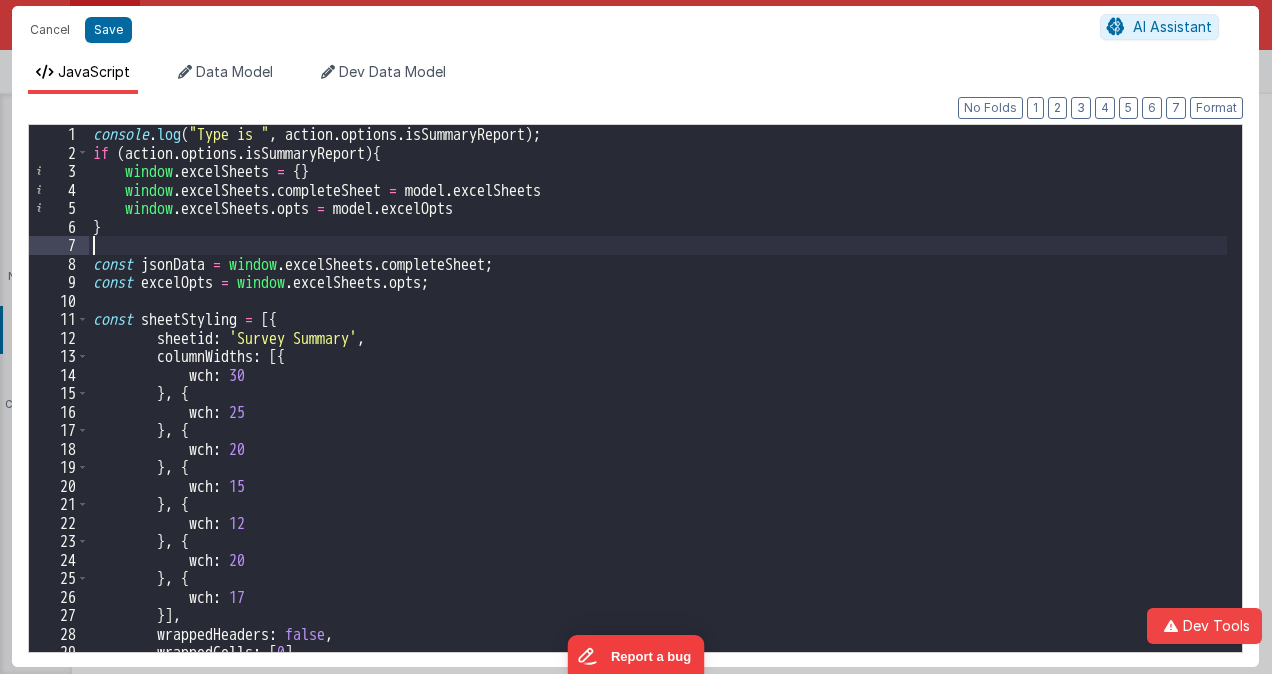 scroll, scrollTop: 0, scrollLeft: 0, axis: both 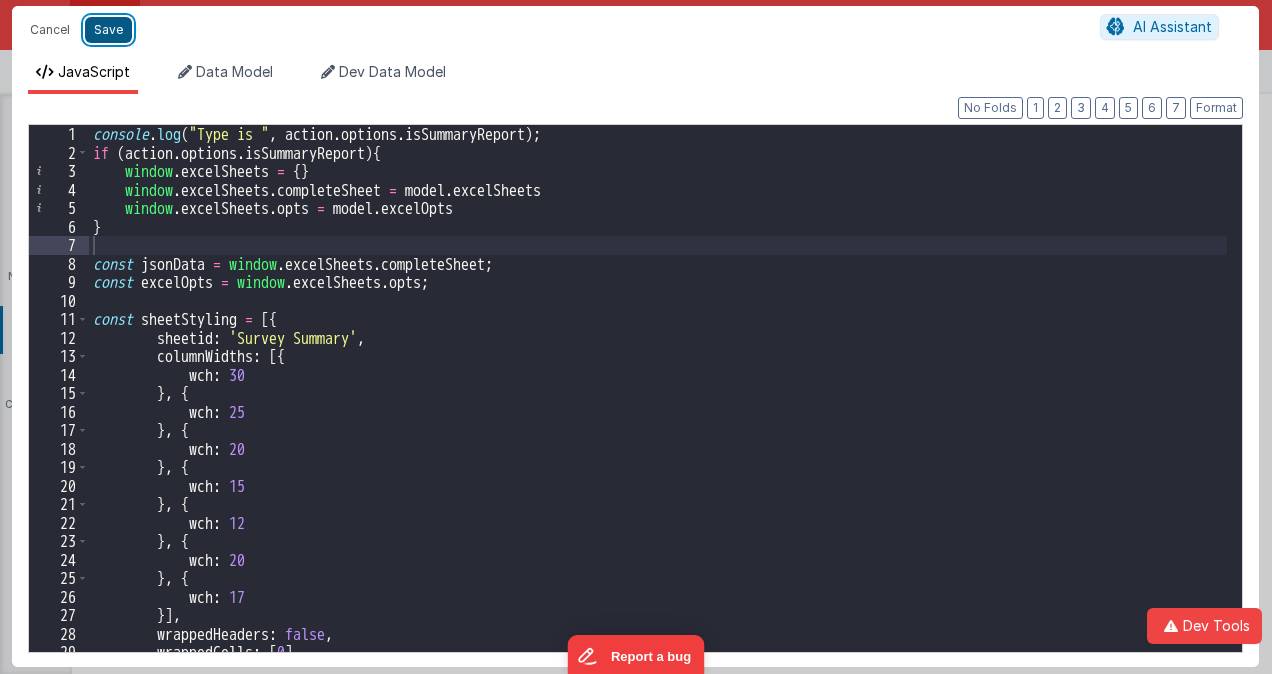 click on "Save" at bounding box center [108, 30] 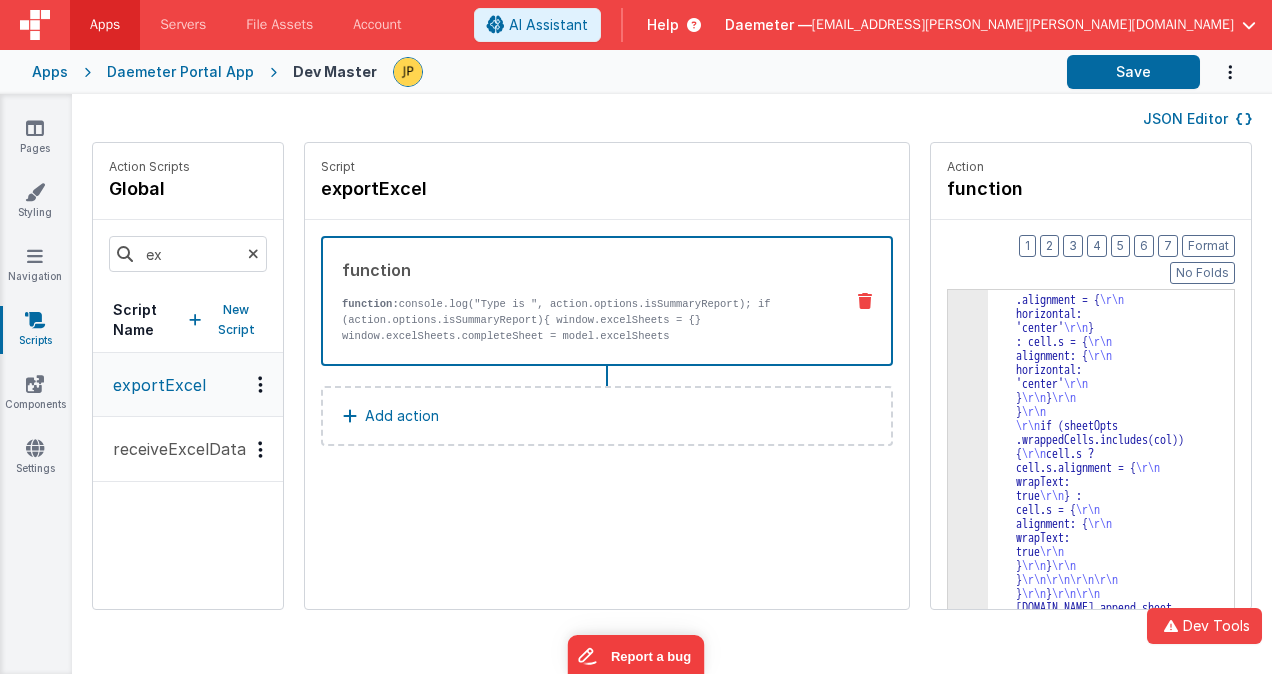 scroll, scrollTop: 3428, scrollLeft: 0, axis: vertical 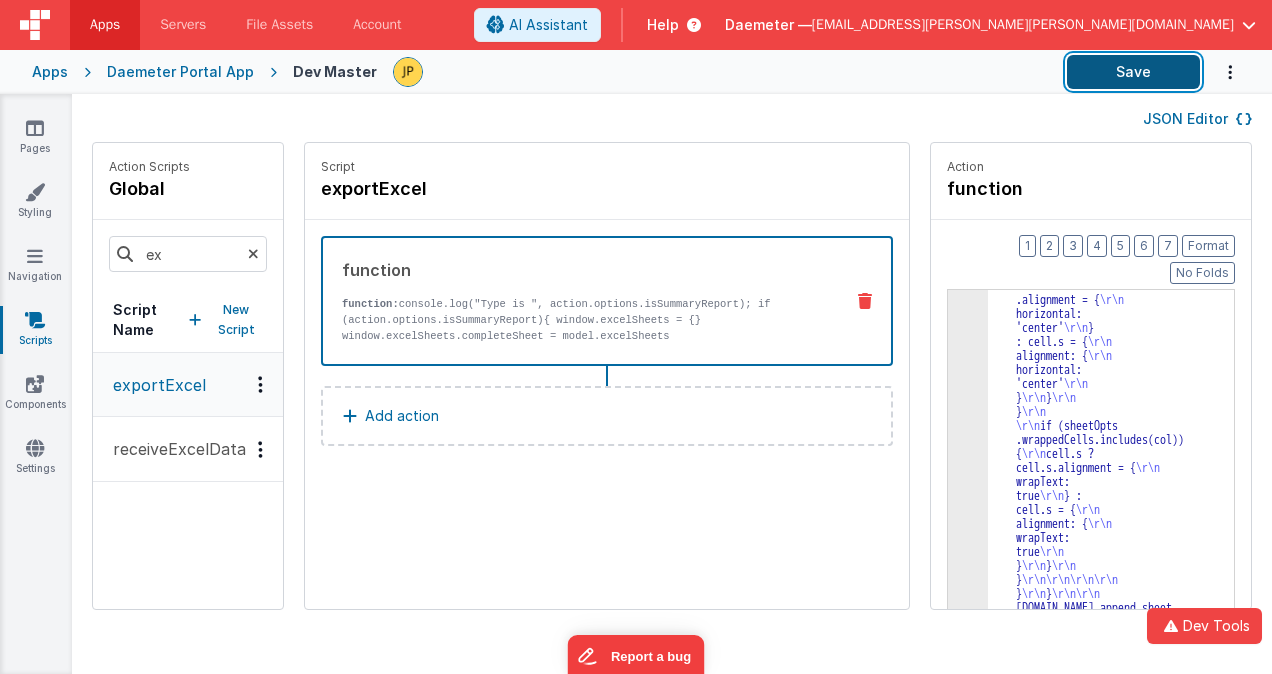 click on "Save" at bounding box center (1133, 72) 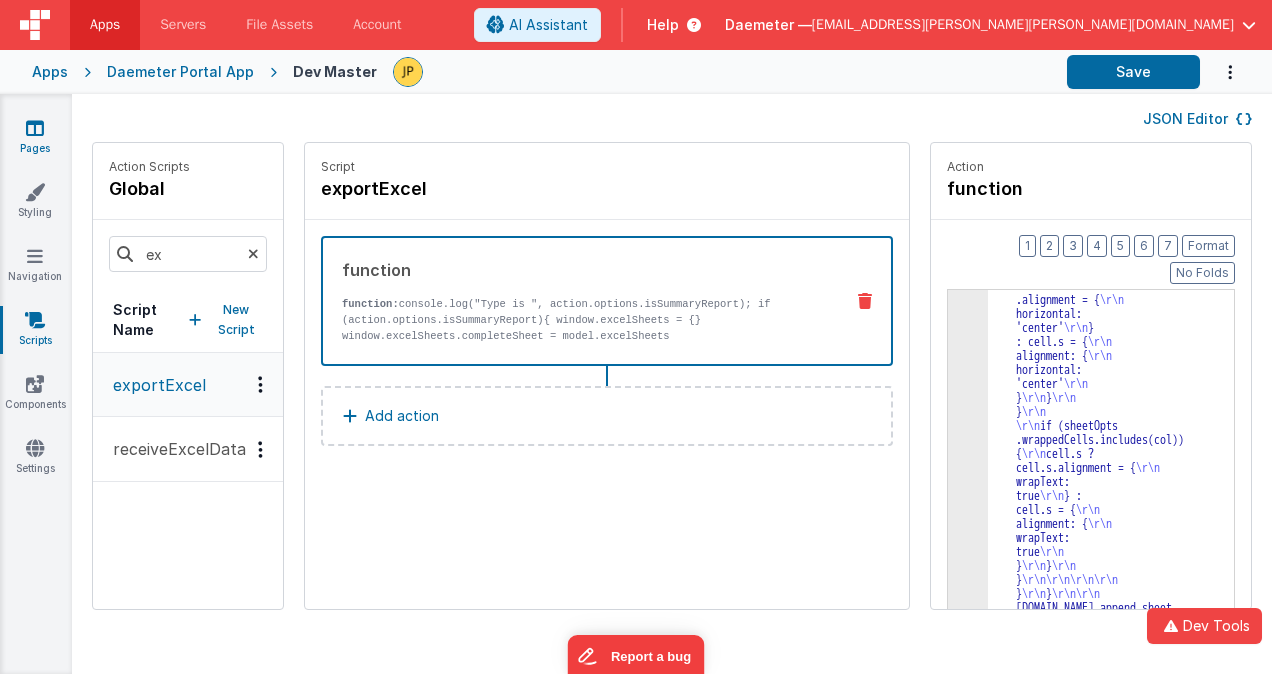 click at bounding box center (35, 128) 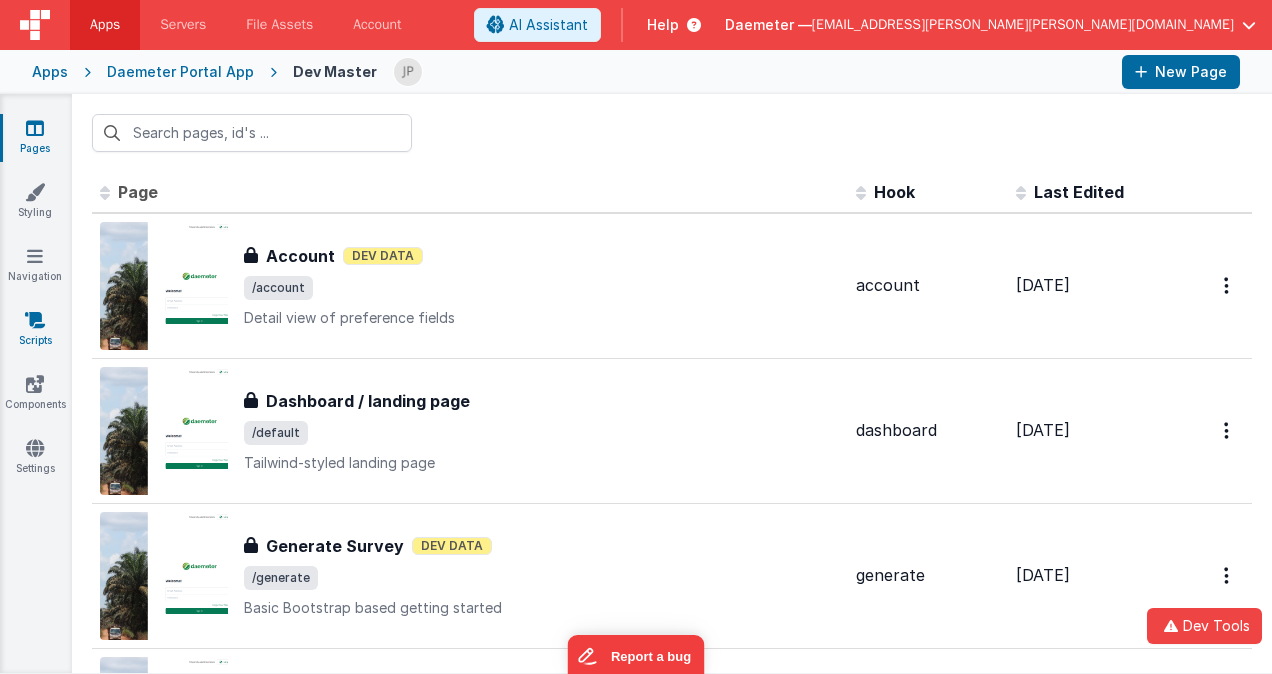 click on "Scripts" at bounding box center [35, 330] 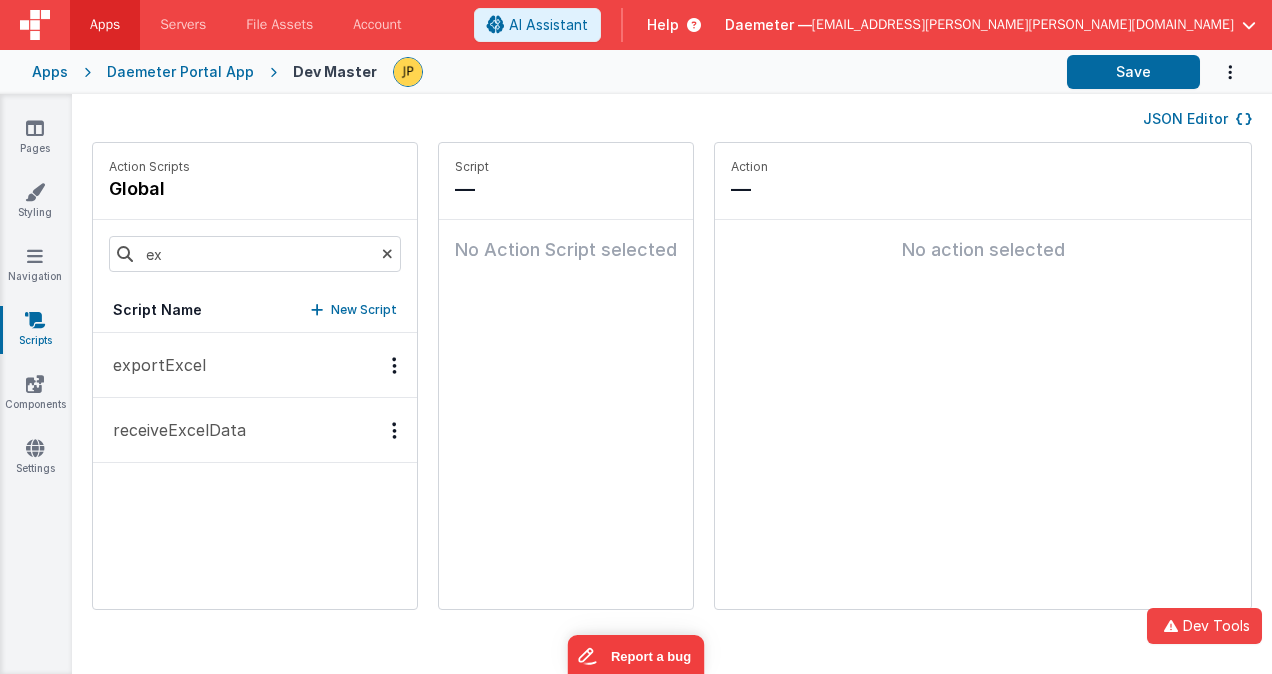click on "exportExcel" at bounding box center [255, 365] 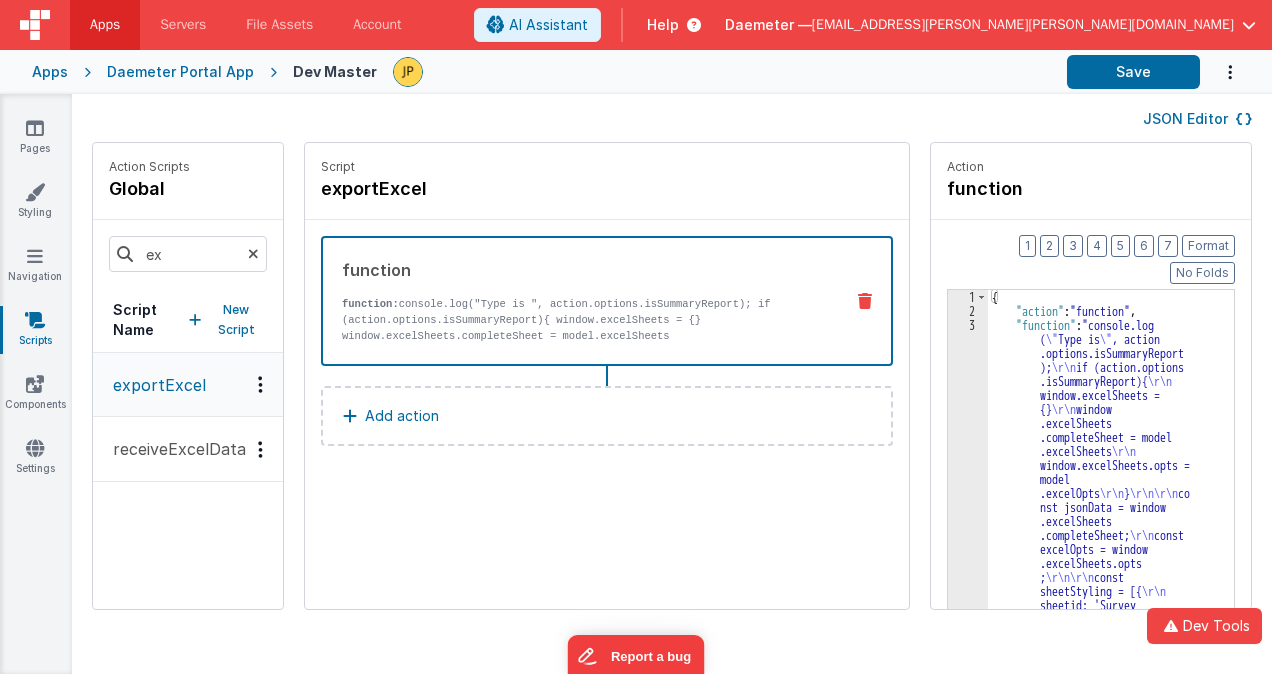 click on "3" at bounding box center (968, 2579) 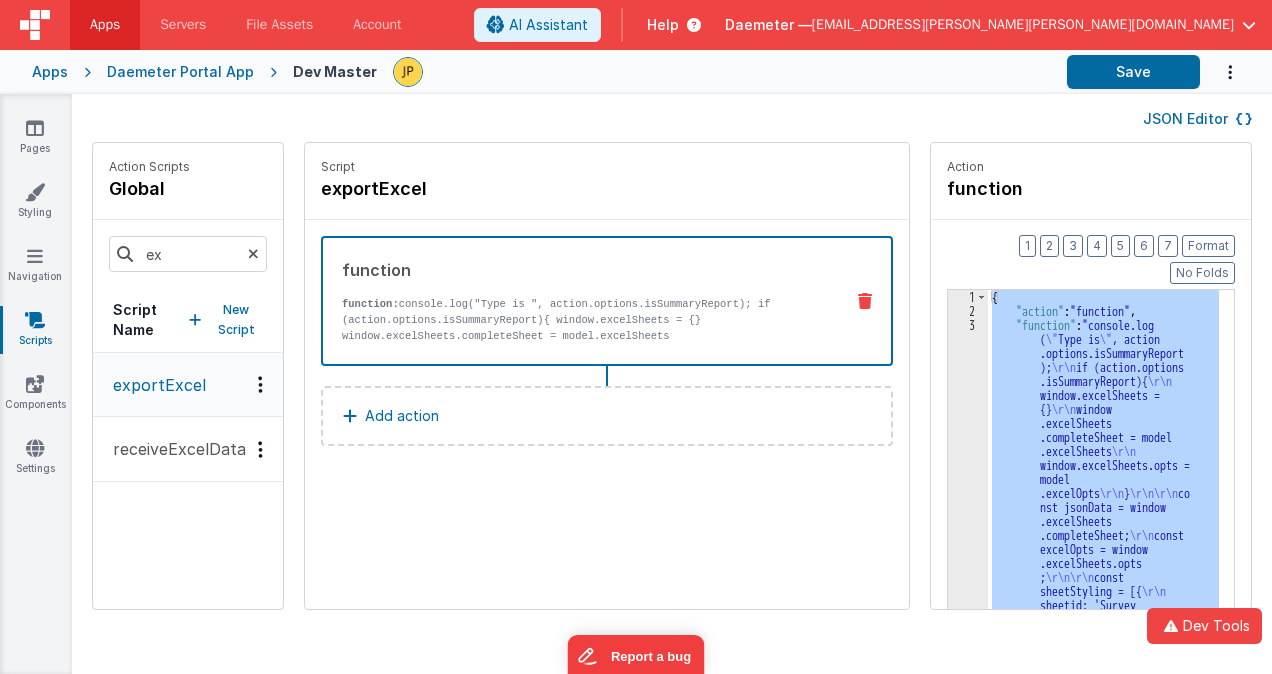 click on "3" at bounding box center (968, 2579) 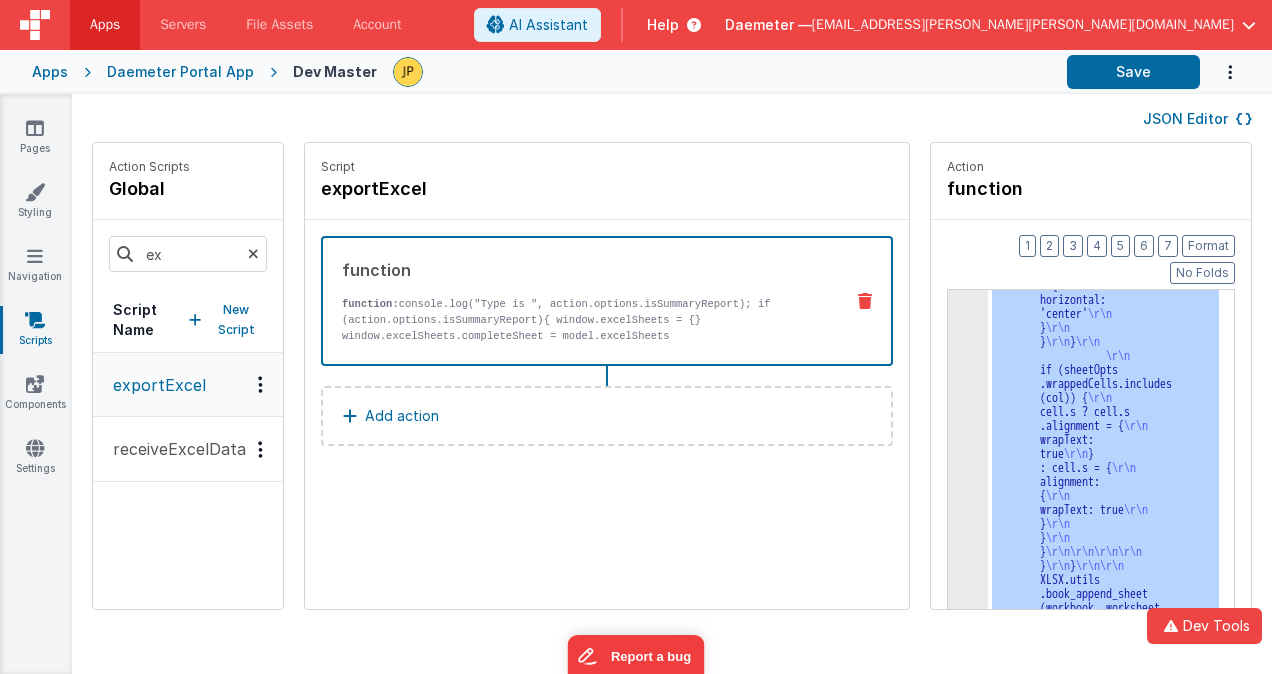 scroll, scrollTop: 4156, scrollLeft: 0, axis: vertical 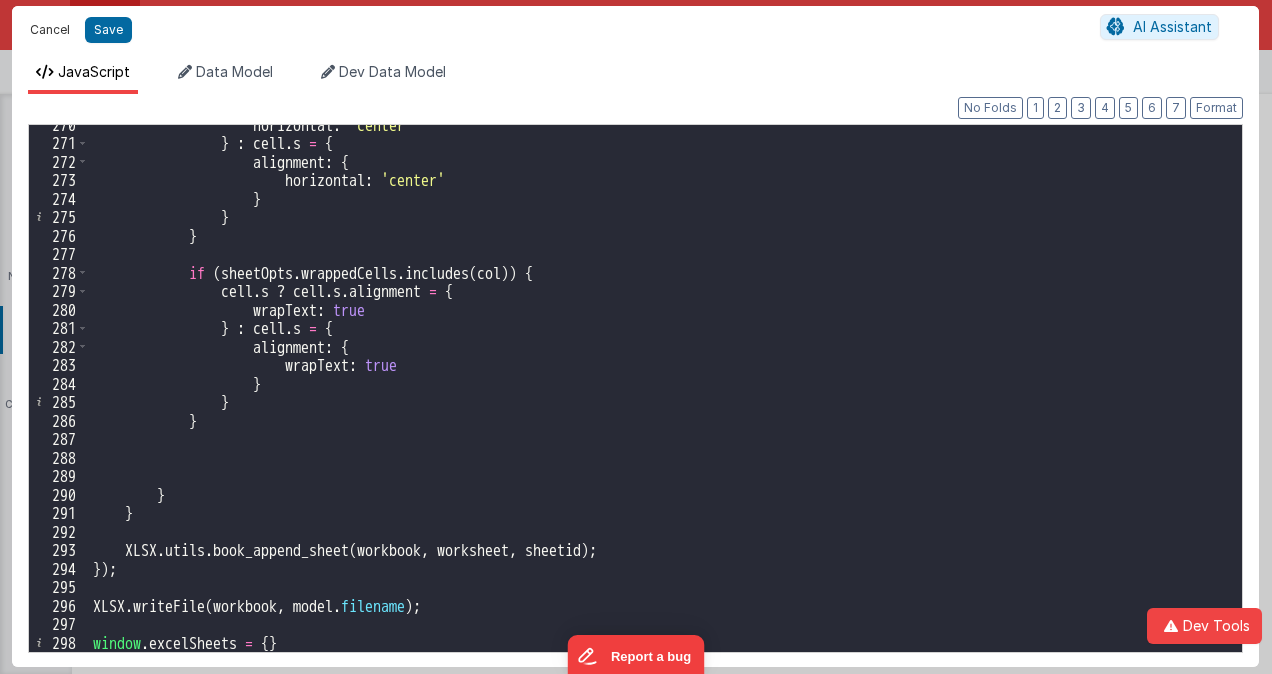 click on "Cancel" at bounding box center (50, 30) 